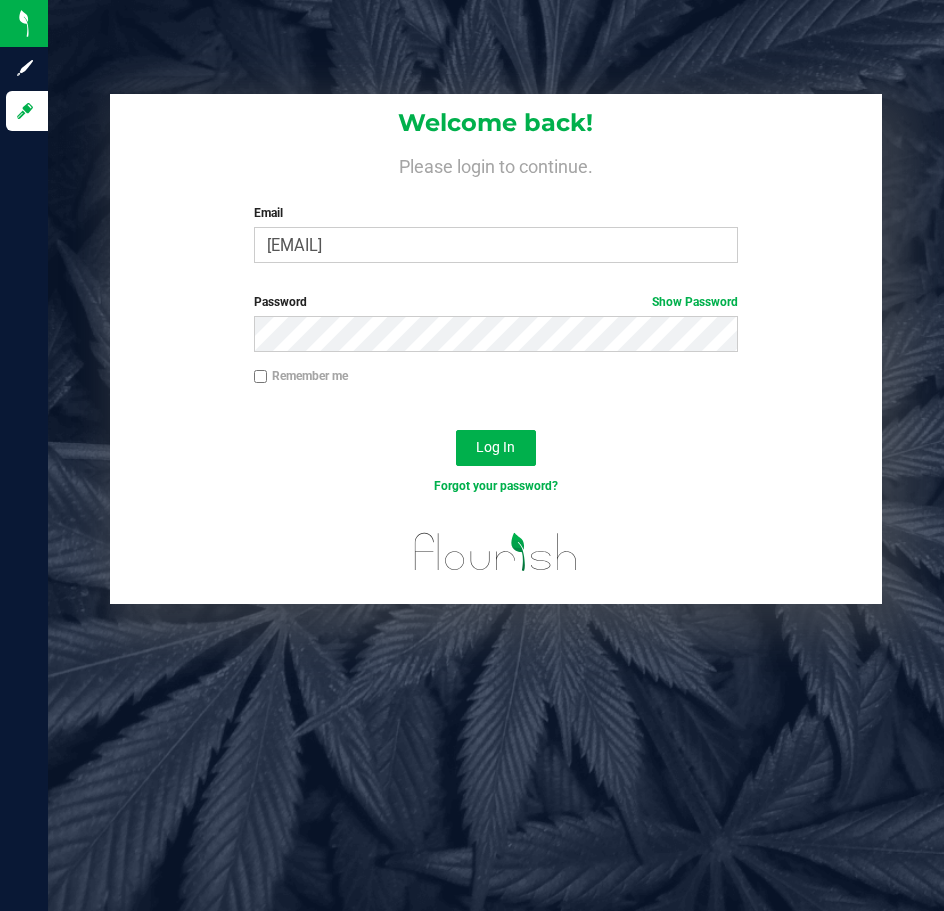 scroll, scrollTop: 0, scrollLeft: 0, axis: both 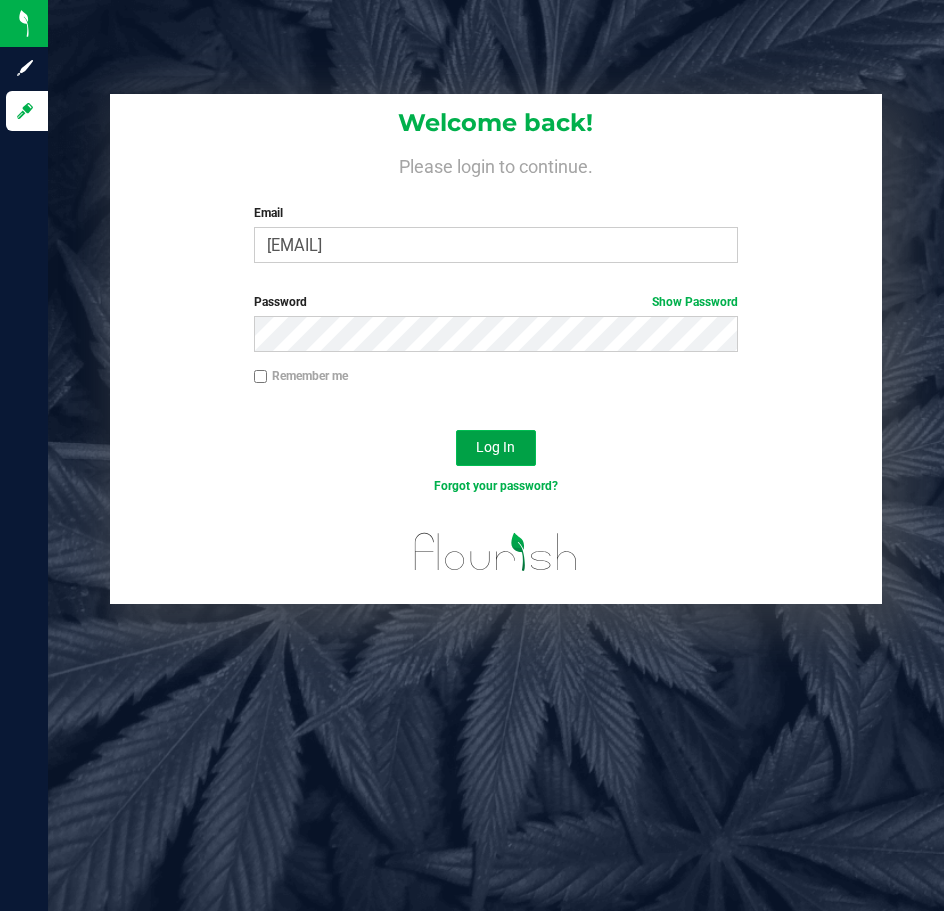 click on "Log In" at bounding box center (495, 447) 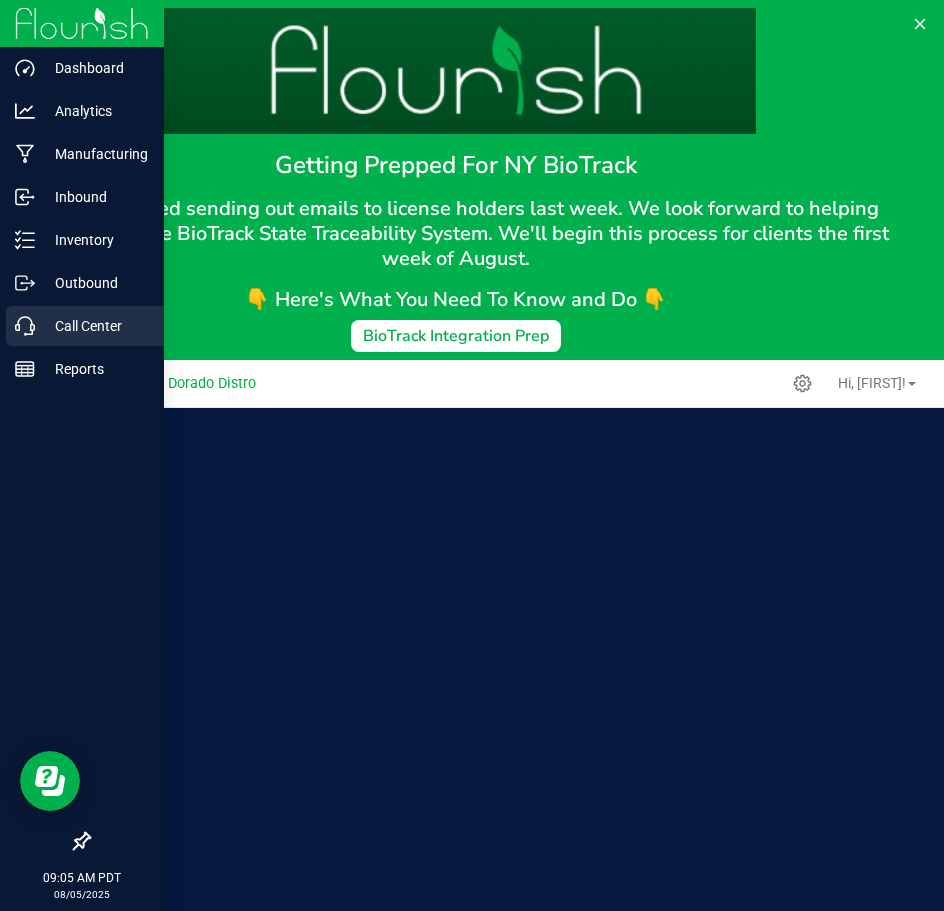 scroll, scrollTop: 0, scrollLeft: 0, axis: both 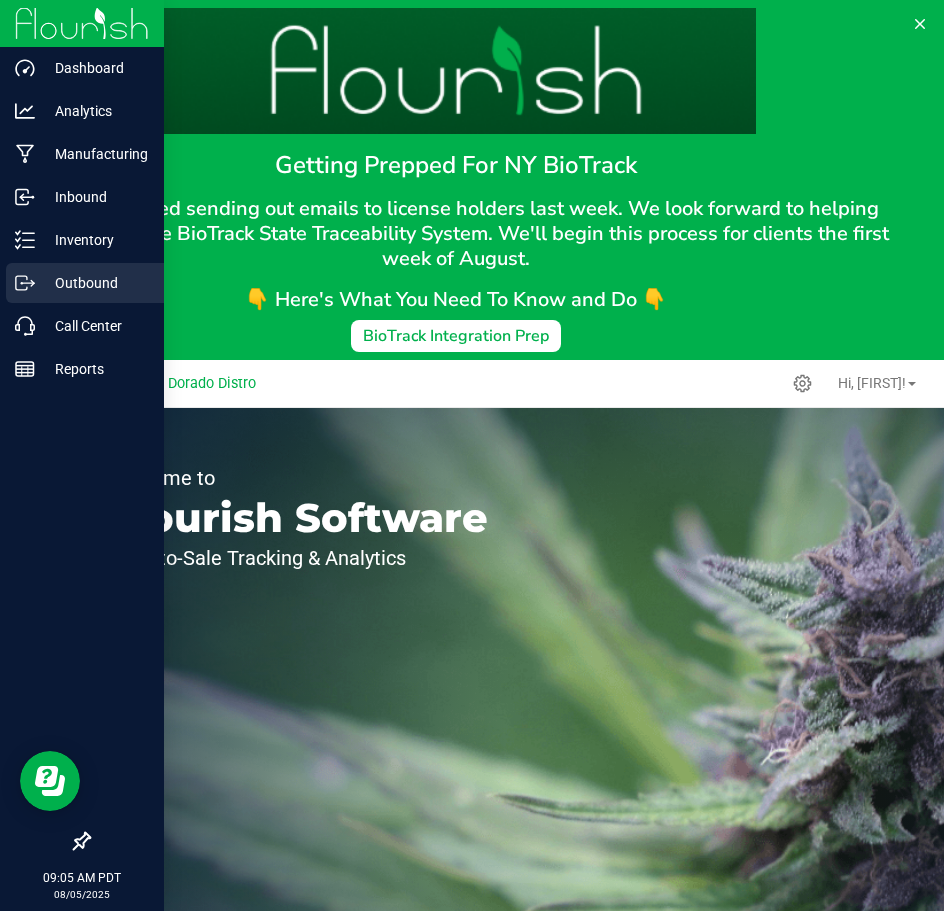 click on "Outbound" at bounding box center (85, 283) 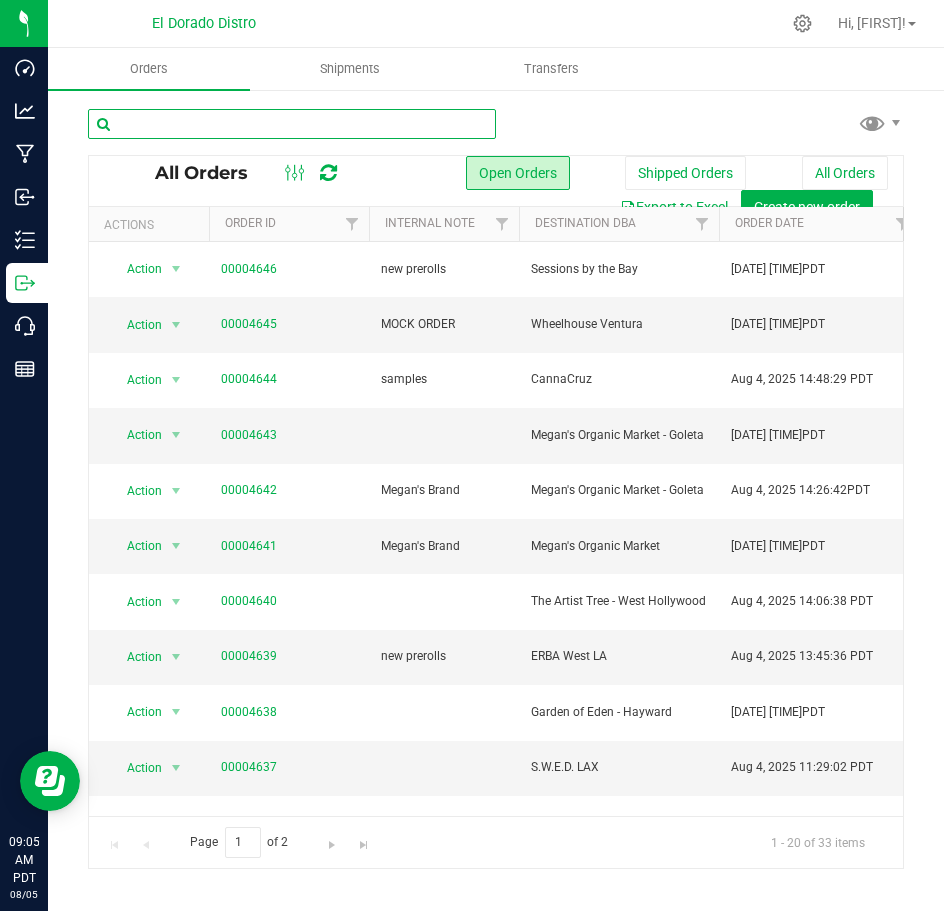 click at bounding box center [292, 124] 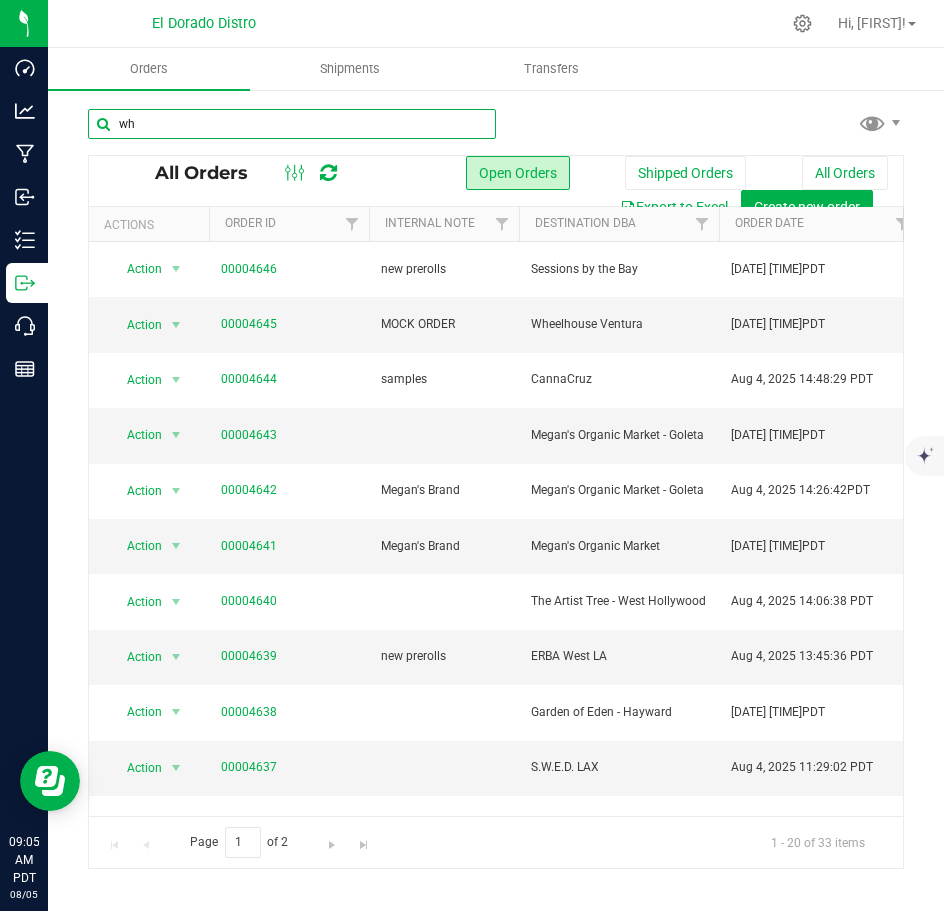 type on "w" 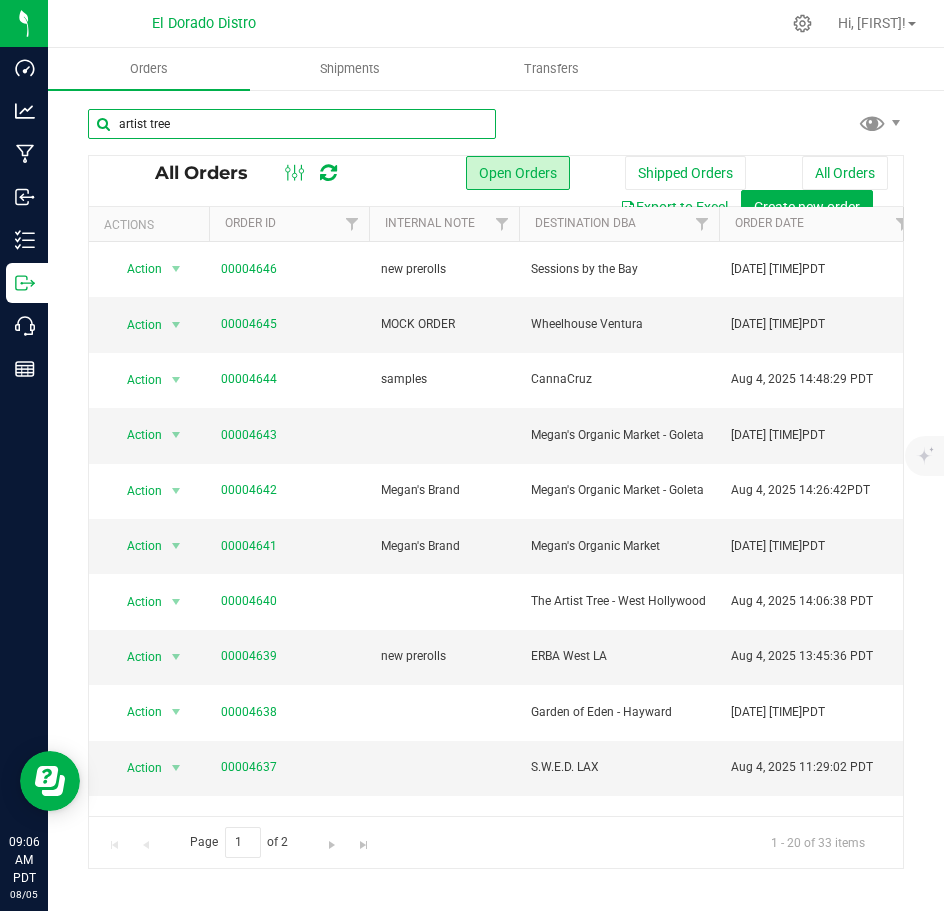 type on "artist tree" 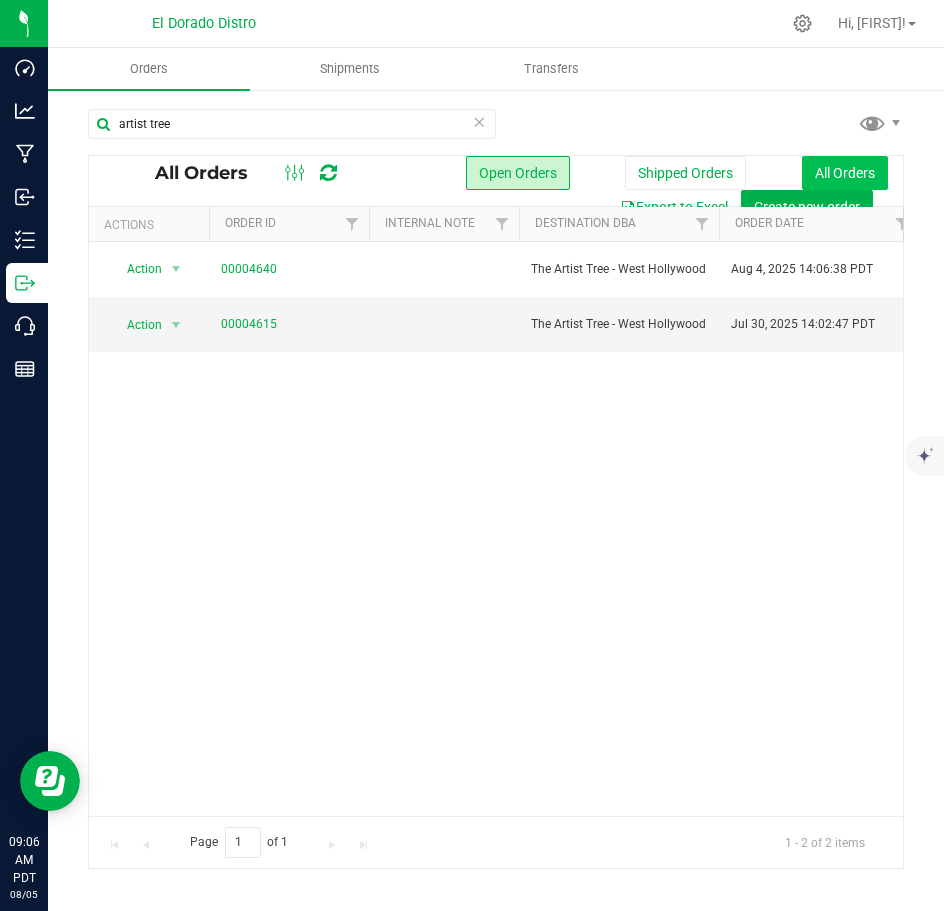 click on "All Orders" at bounding box center [845, 173] 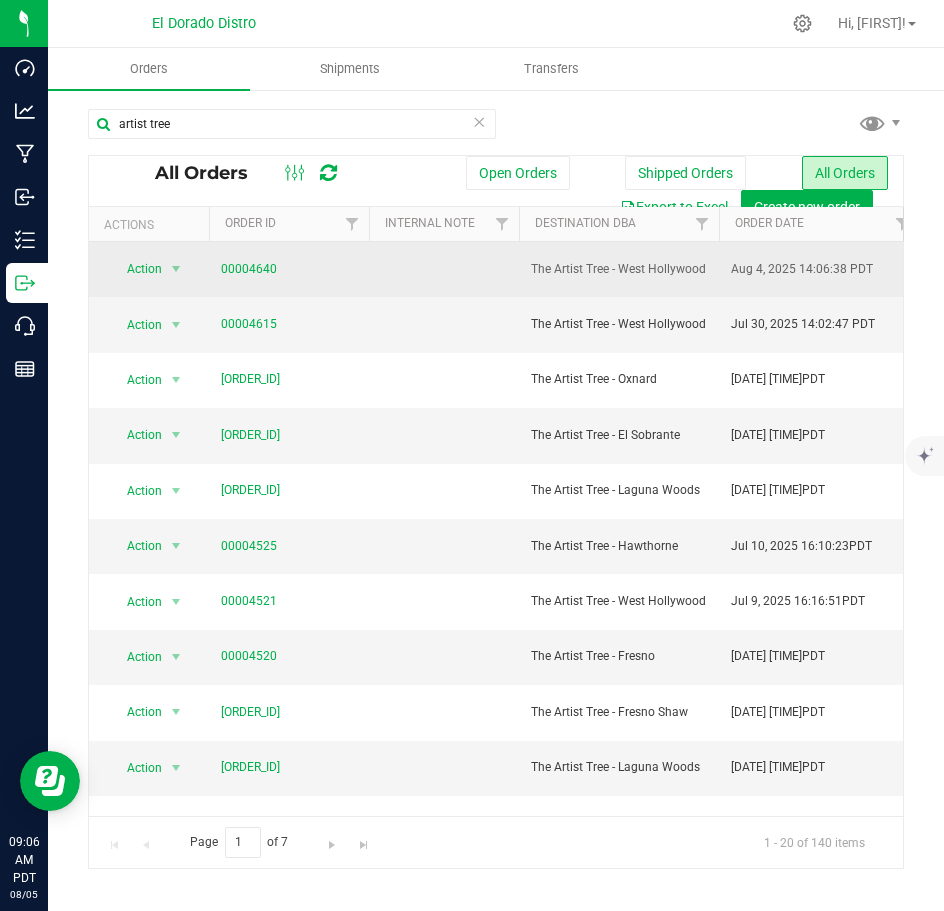 click on "Aug 4, 2025 14:06:38 PDT" at bounding box center [819, 269] 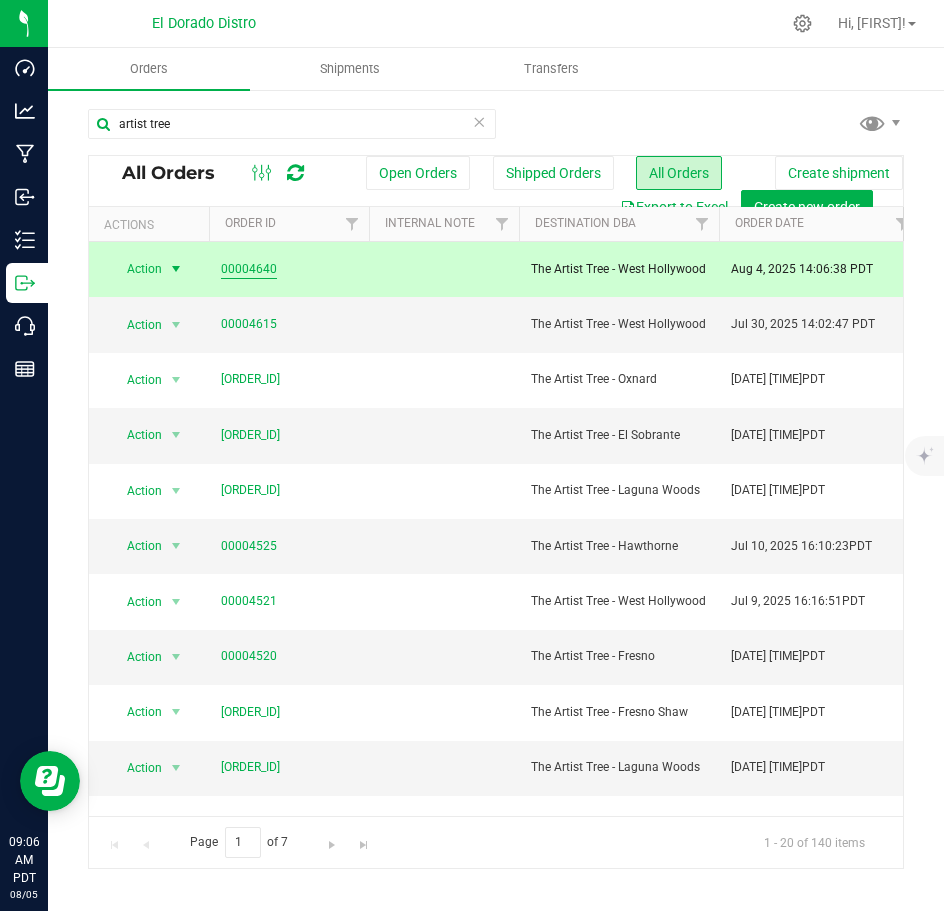 click on "00004640" at bounding box center [249, 269] 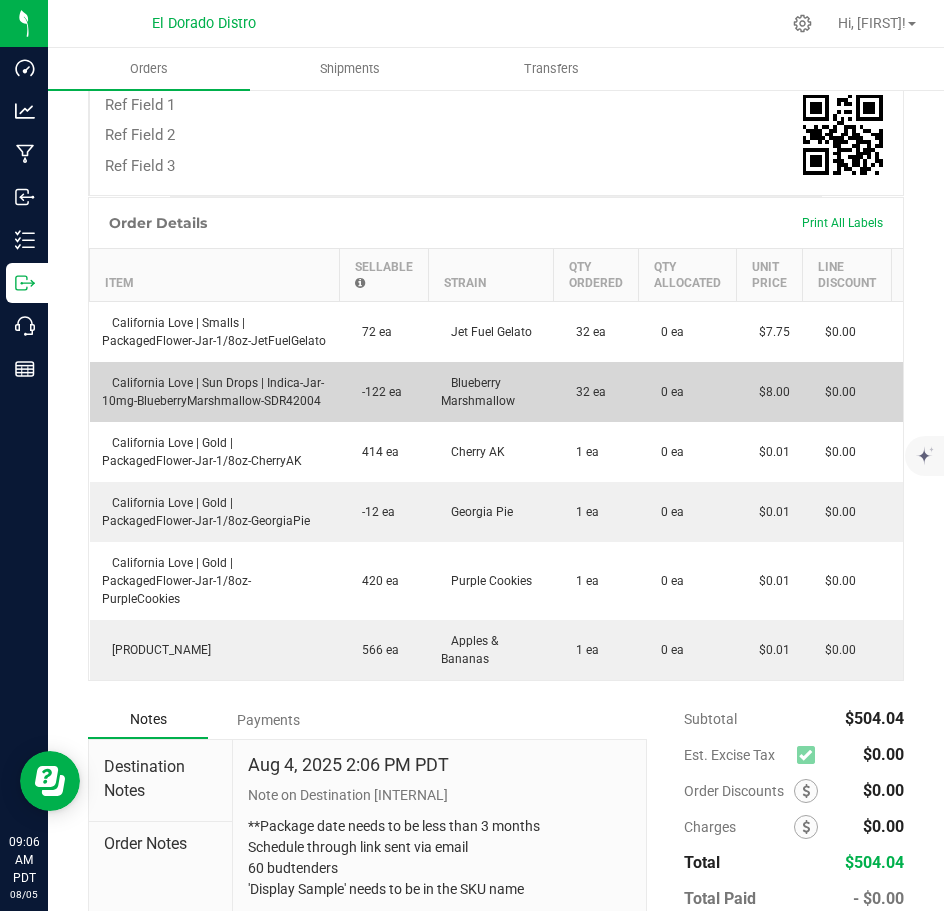 scroll, scrollTop: 631, scrollLeft: 0, axis: vertical 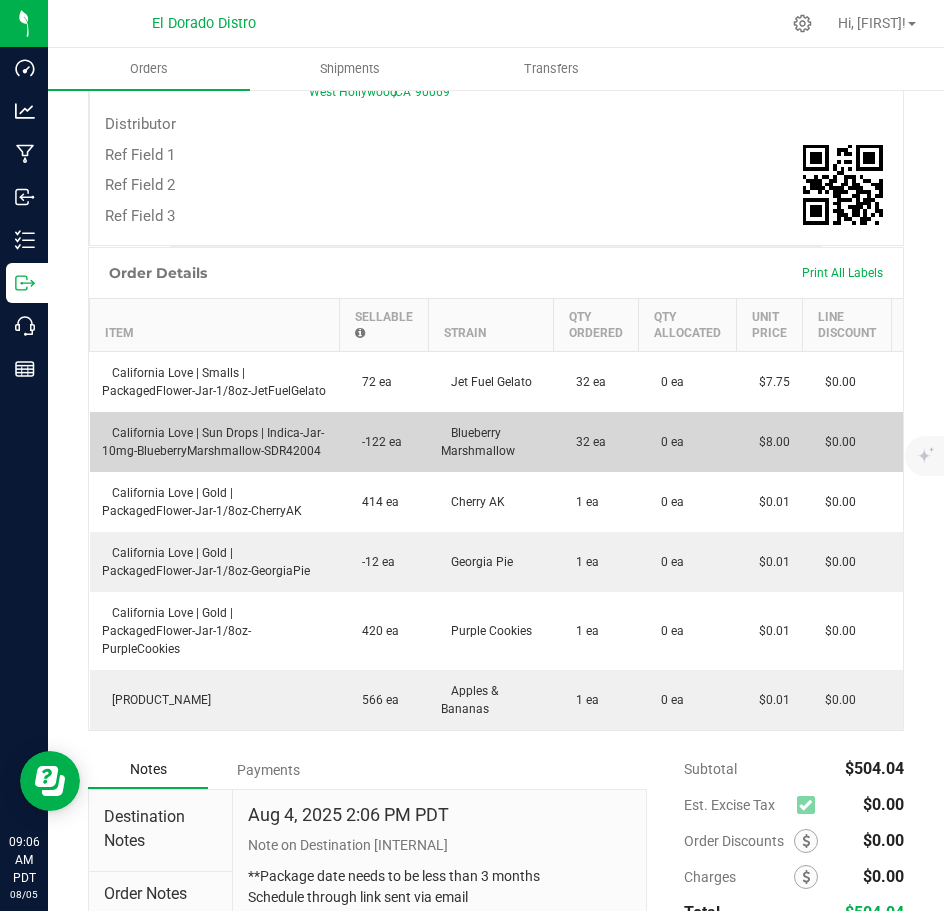 click on "-122 ea" at bounding box center (384, 442) 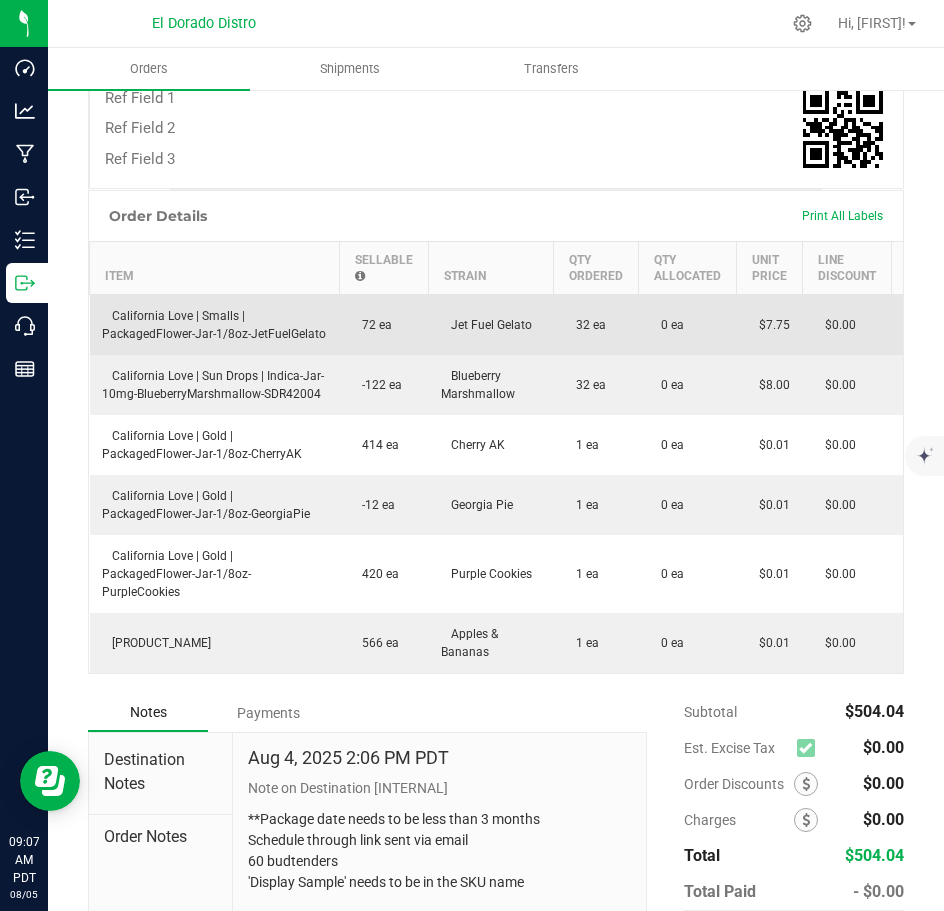 scroll, scrollTop: 715, scrollLeft: 0, axis: vertical 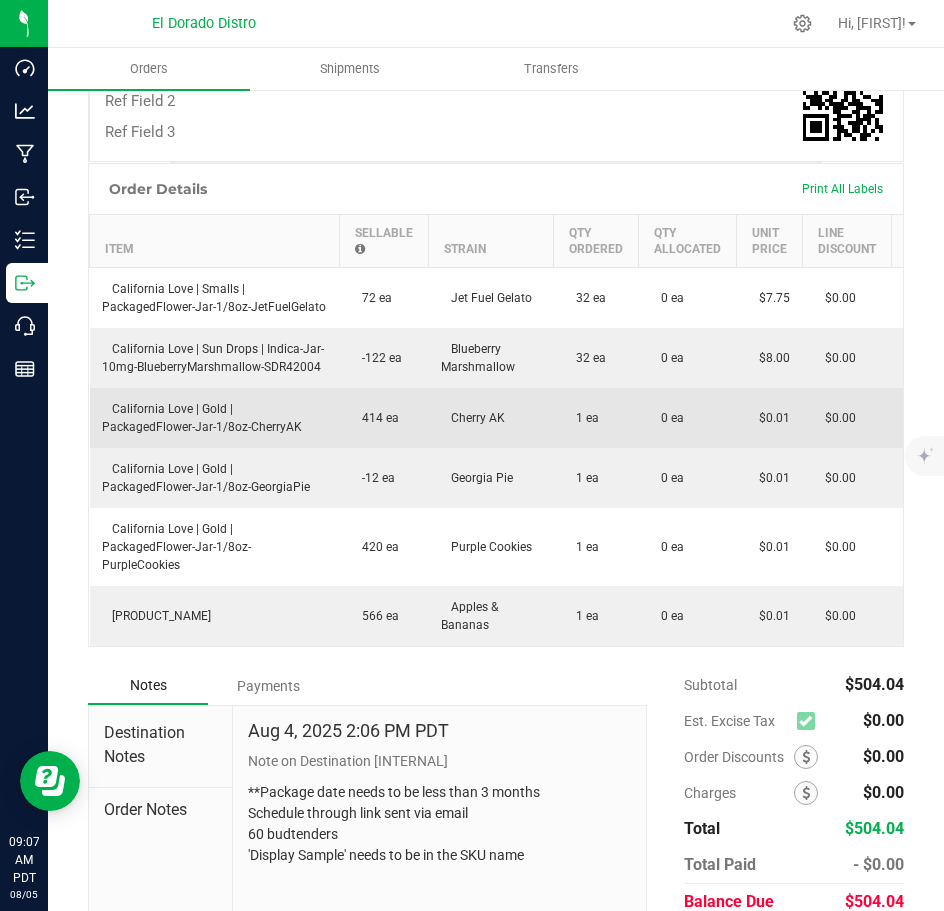 click on "414 ea" at bounding box center (384, 418) 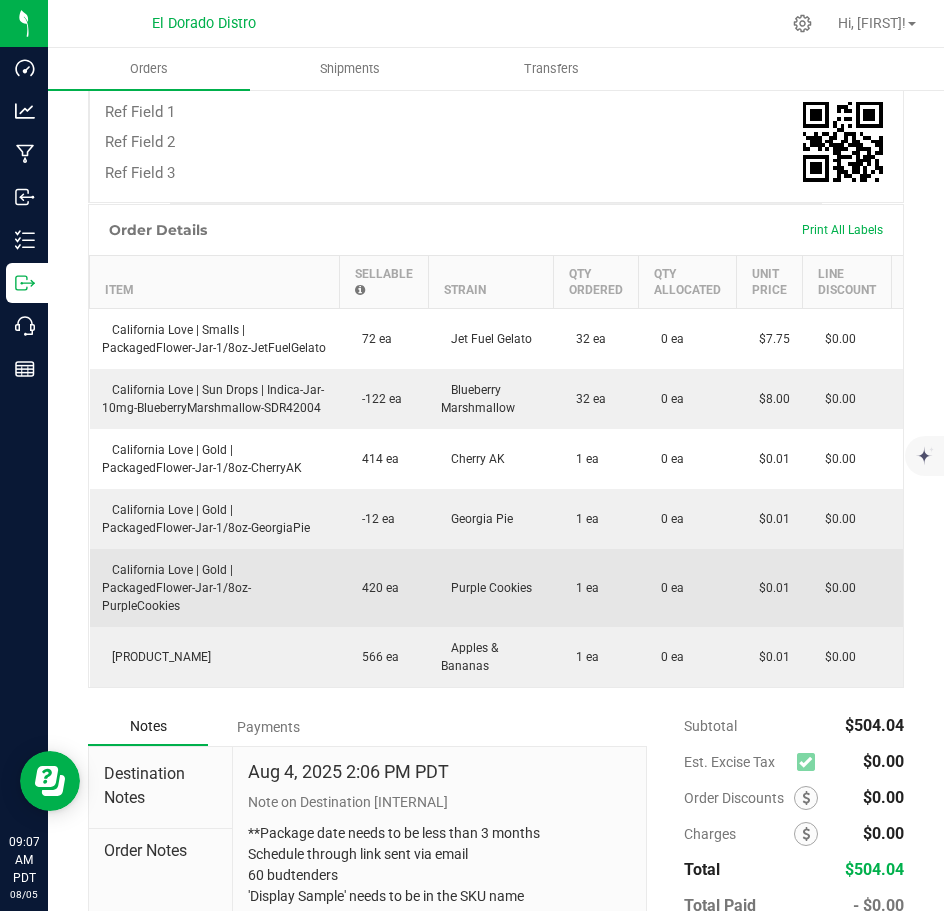 scroll, scrollTop: 547, scrollLeft: 0, axis: vertical 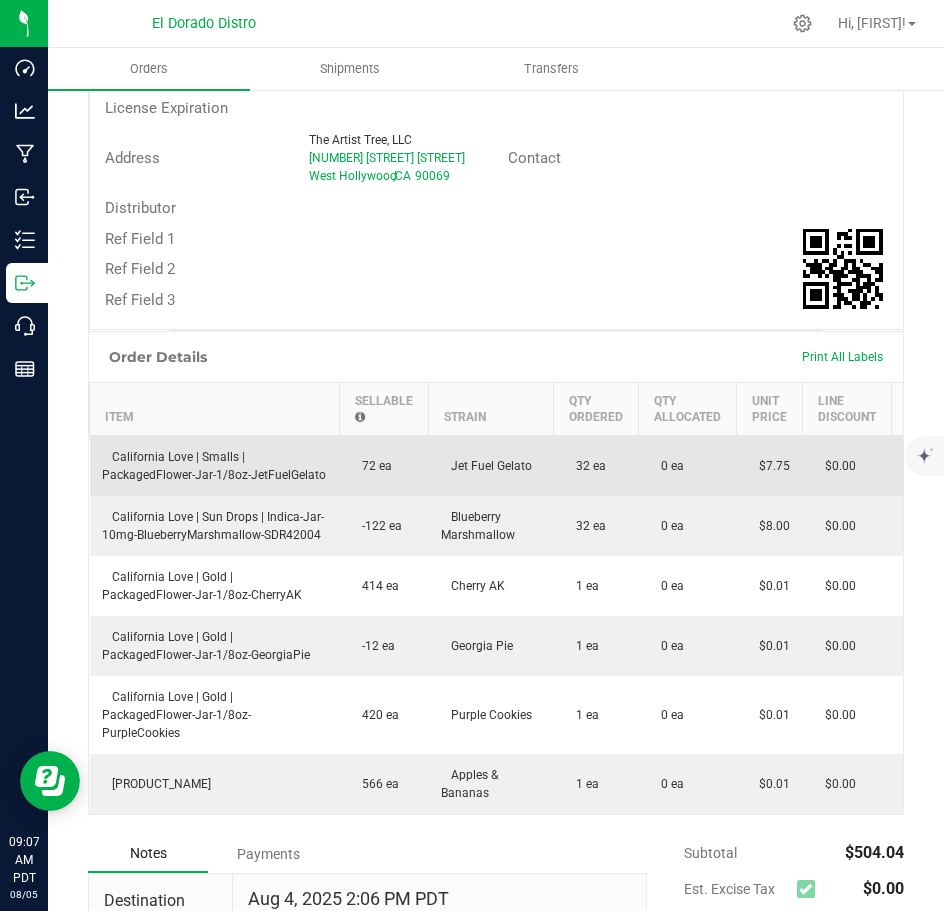 click on "72 ea" at bounding box center [384, 466] 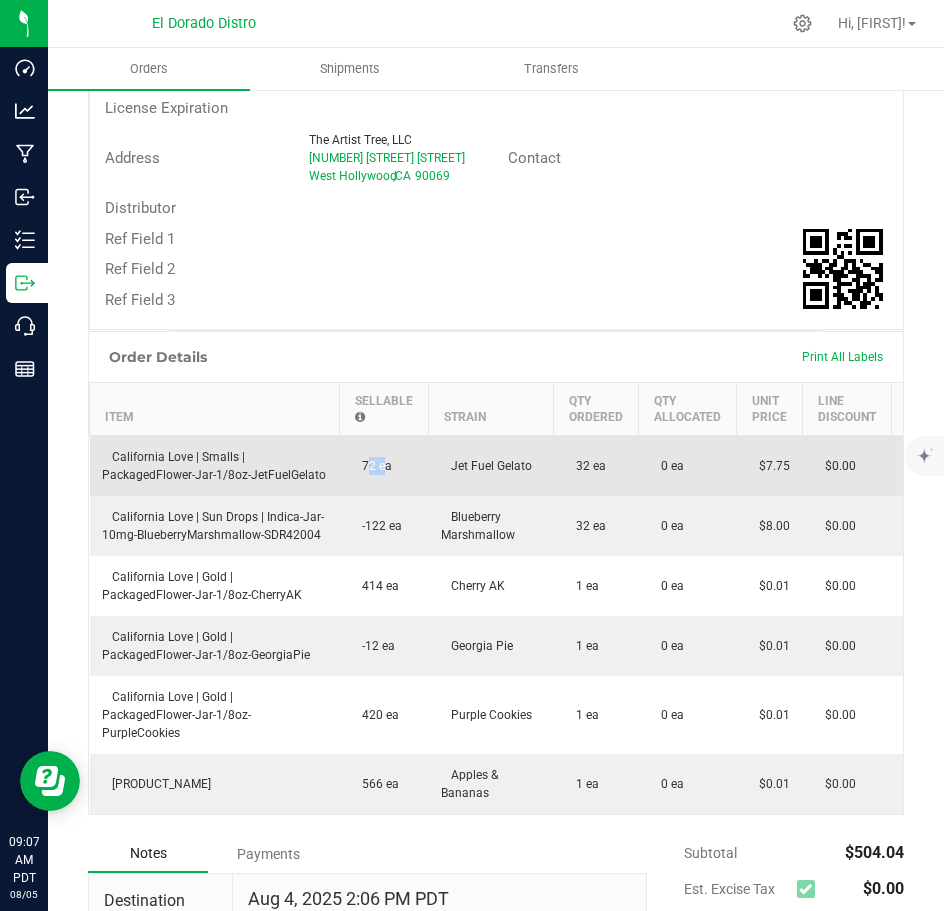 click on "72 ea" at bounding box center (384, 466) 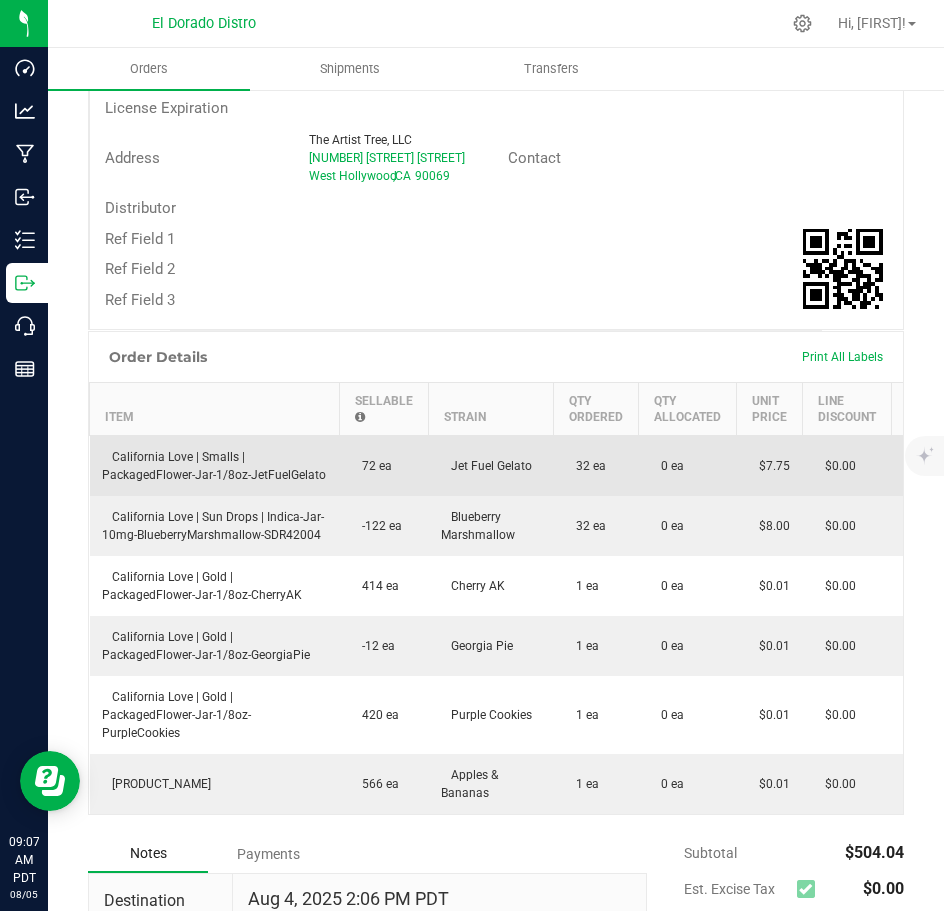 click on "$7.75" at bounding box center [770, 466] 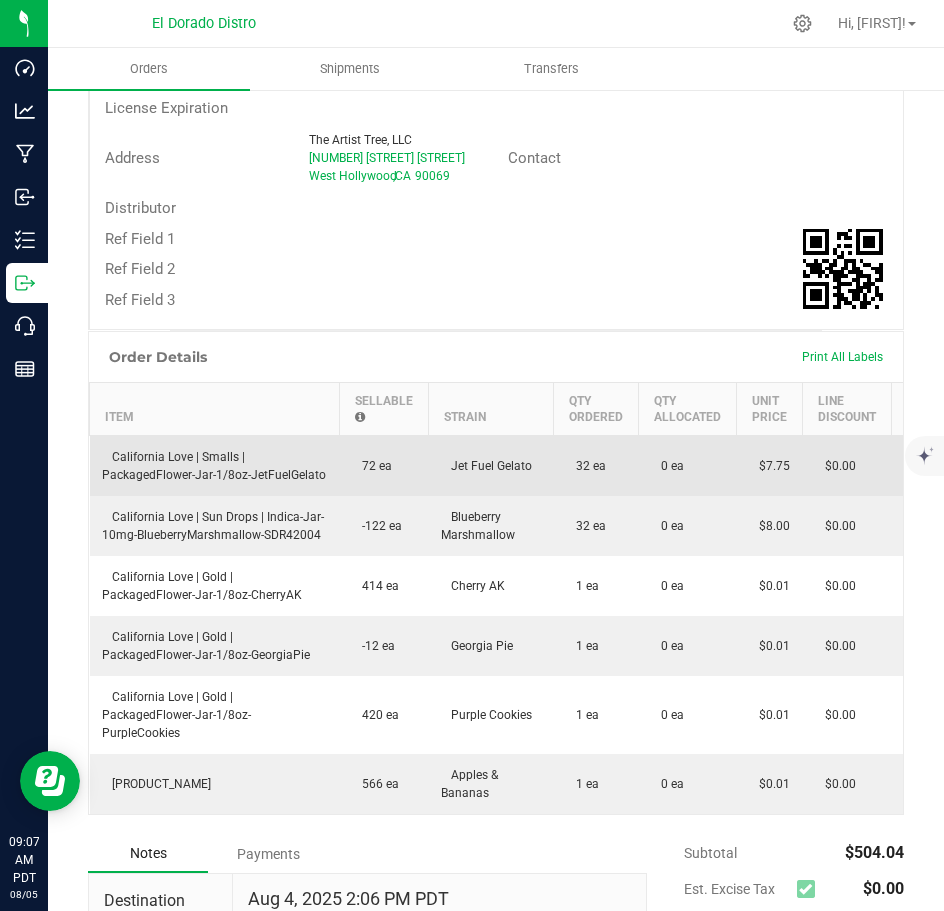 click on "$7.75" at bounding box center (770, 466) 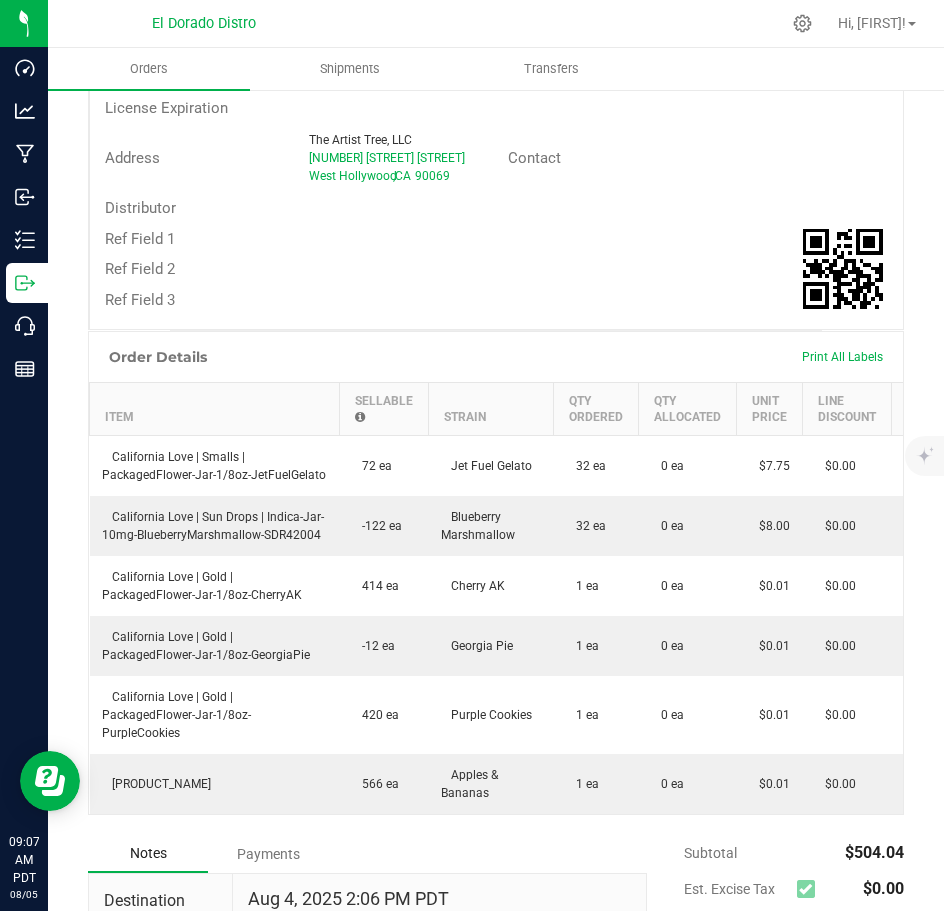 scroll, scrollTop: 0, scrollLeft: 61, axis: horizontal 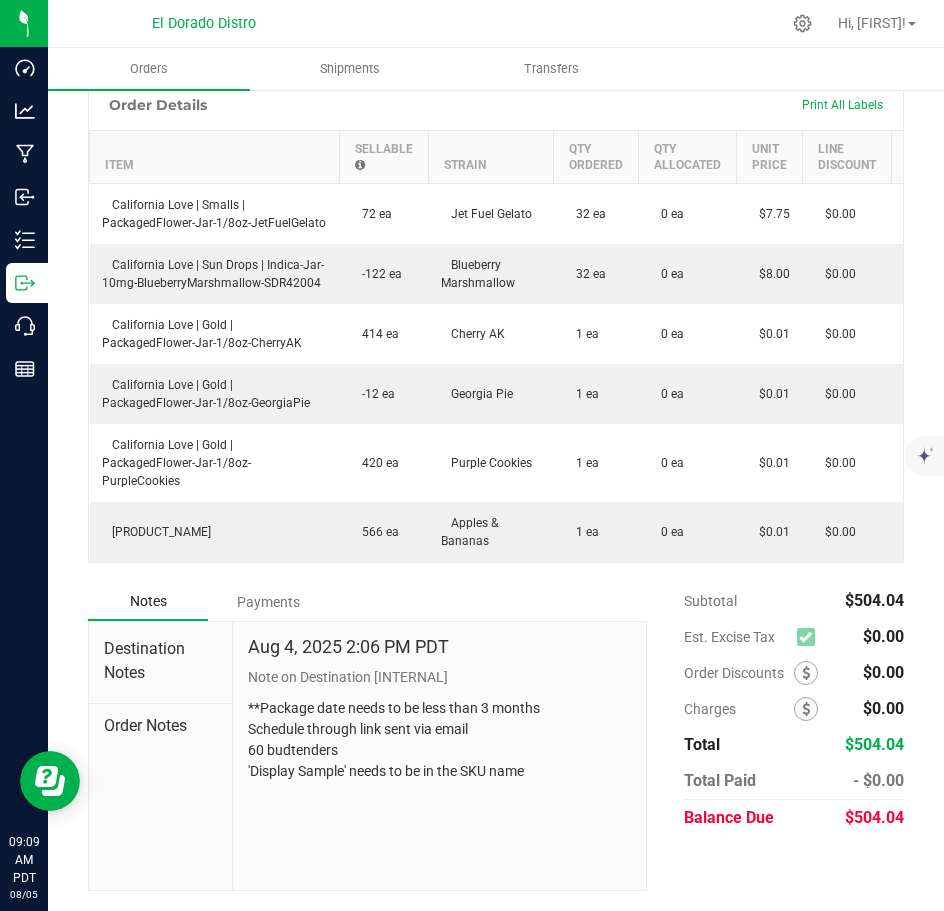 click on "Notes
Payments
Destination Notes
Order Notes
Aug 4, 2025 2:06 PM PDT
Note on Destination [INTERNAL]
**Package date needs to be less than 3 months
Schedule through link sent via email
60 budtenders
'Display Sample' needs to be in the SKU name
Subtotal" at bounding box center (496, 737) 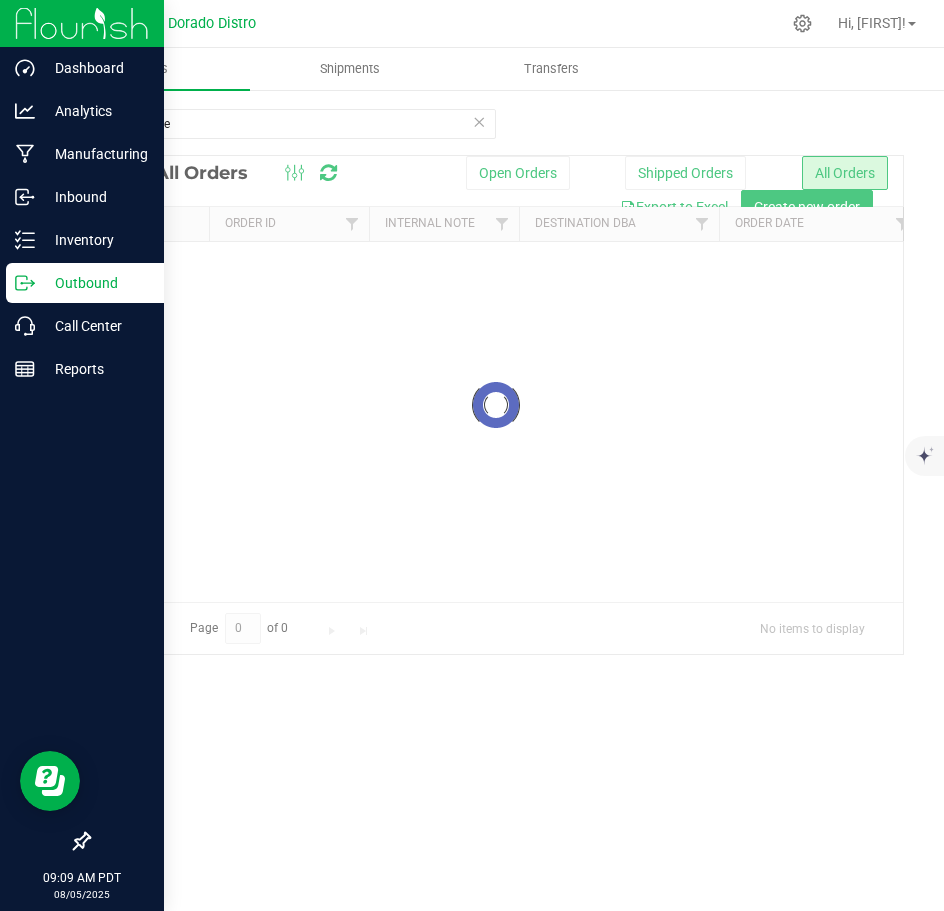 scroll, scrollTop: 0, scrollLeft: 0, axis: both 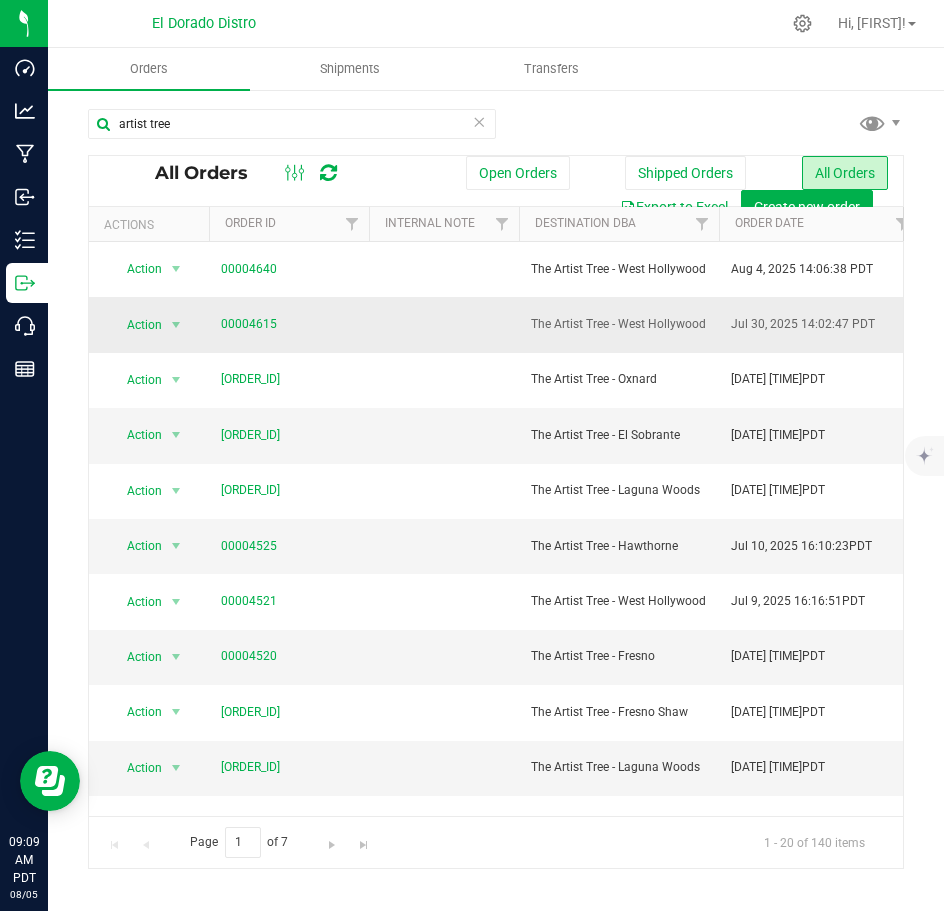 click on "Action Action Cancel order Clone order Edit order Mark as fully paid Order audit log Print COAs (single PDF) Print COAs (zip) Print invoice Print packing list
00004615
The Artist Tree - West Hollywood
Jul 30, 2025 14:02:47 PDT Aug 04, 2025
Nathan Eubanks
Allocated
Net 30
$1,382.02
8625 Santa Monica Blvd,
West Hollywood,
CA
90069
$1,382.02
Awaiting Payment
Aug 04, 2025  341   8   no
Wholesale Manifest
8
The Artist Tree, LLC
Flourish
West Hollywood" at bounding box center (1859, 324) 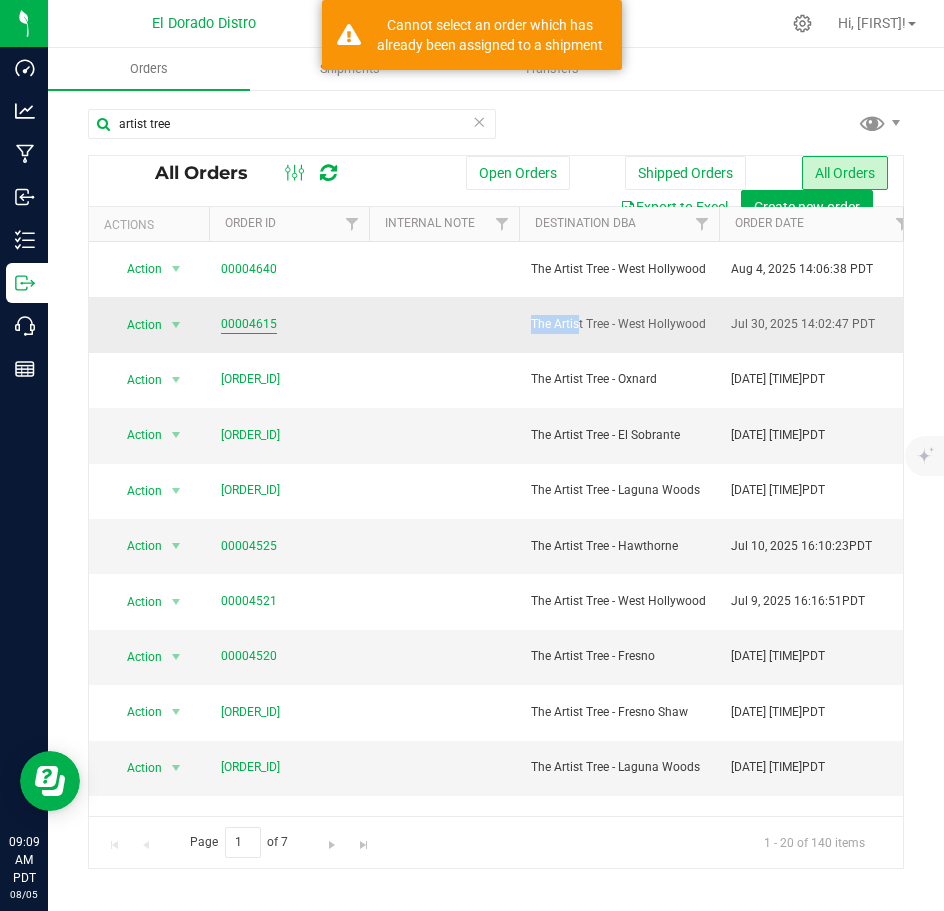 click on "00004615" at bounding box center [249, 324] 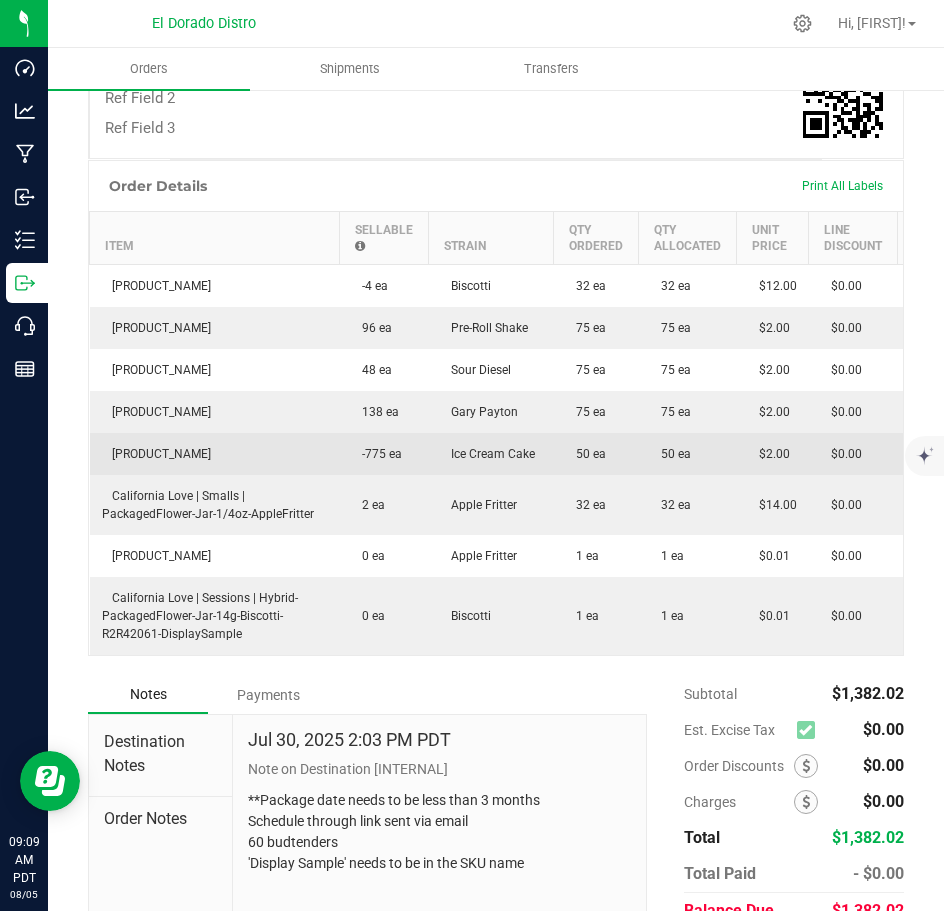 scroll, scrollTop: 721, scrollLeft: 0, axis: vertical 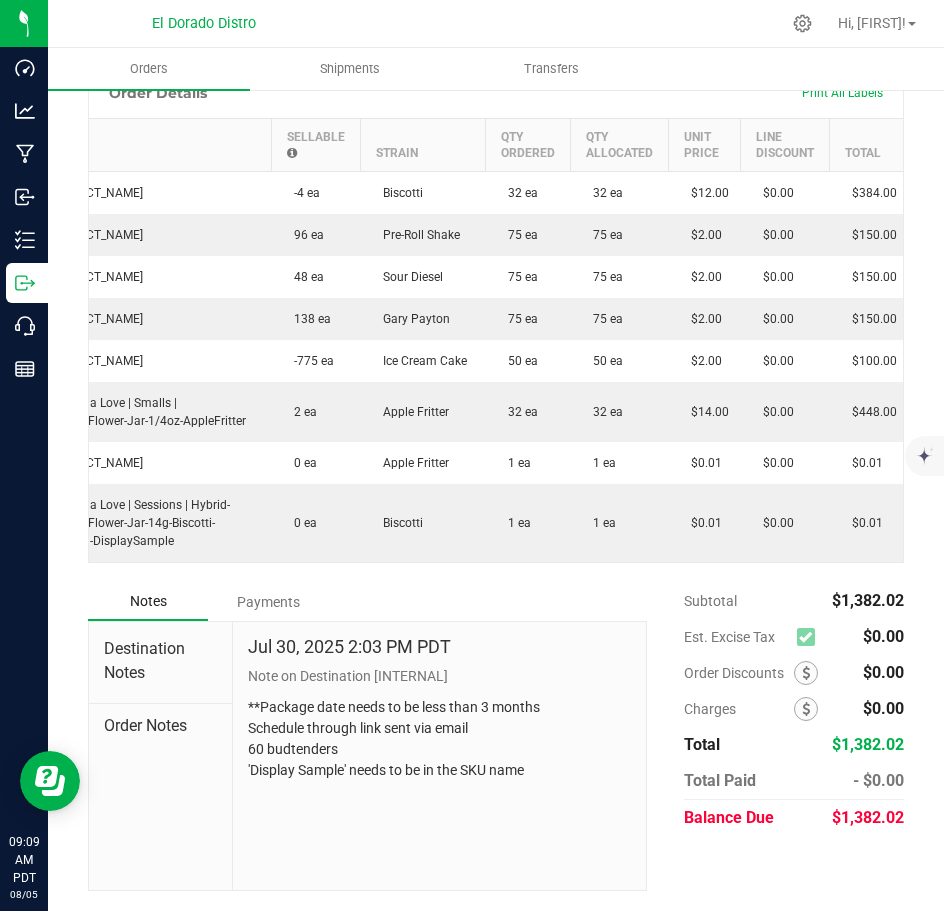 click on "Jul 30, 2025 2:03 PM PDT
Note on Destination [INTERNAL]
**Package date needs to be less than 3 months
Schedule through link sent via email
60 budtenders
'Display Sample' needs to be in the SKU name" at bounding box center [439, 756] 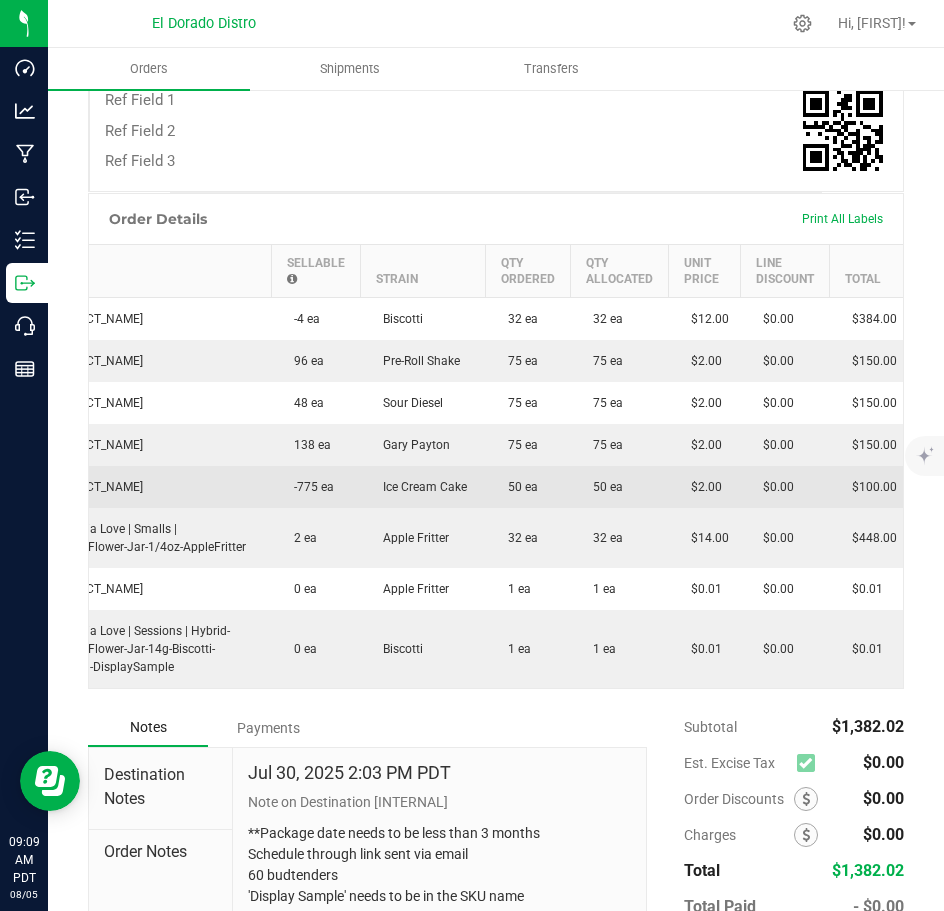 scroll, scrollTop: 721, scrollLeft: 0, axis: vertical 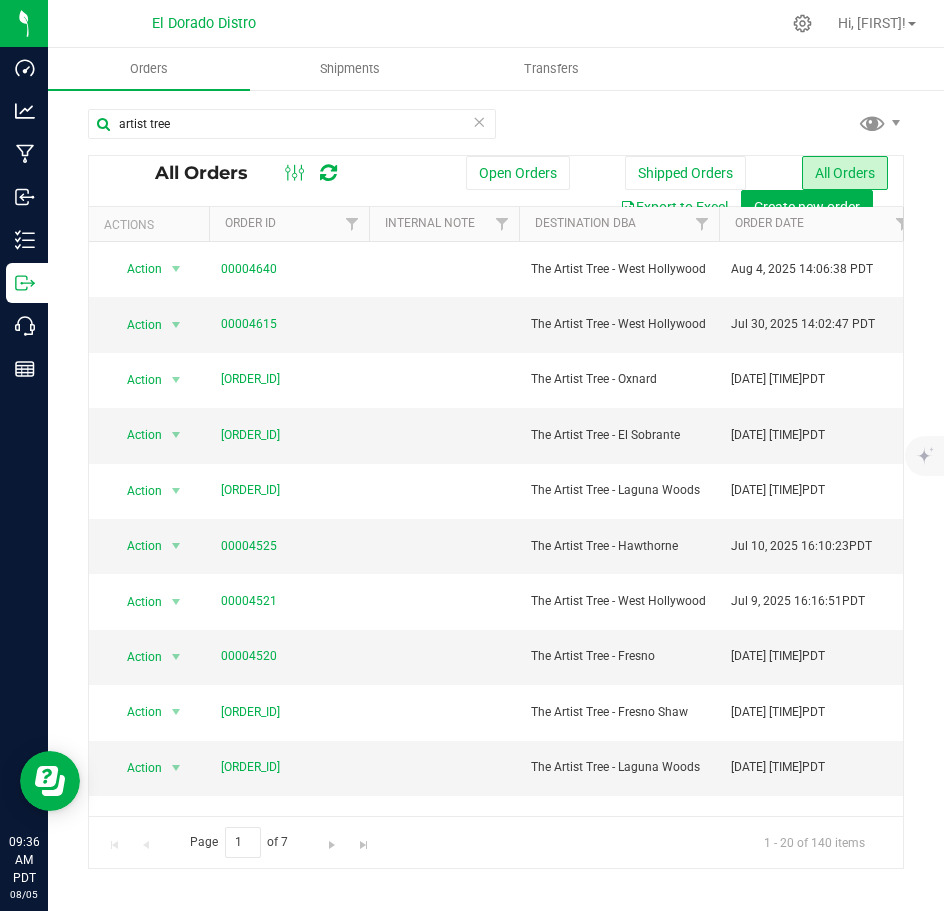 click at bounding box center (479, 121) 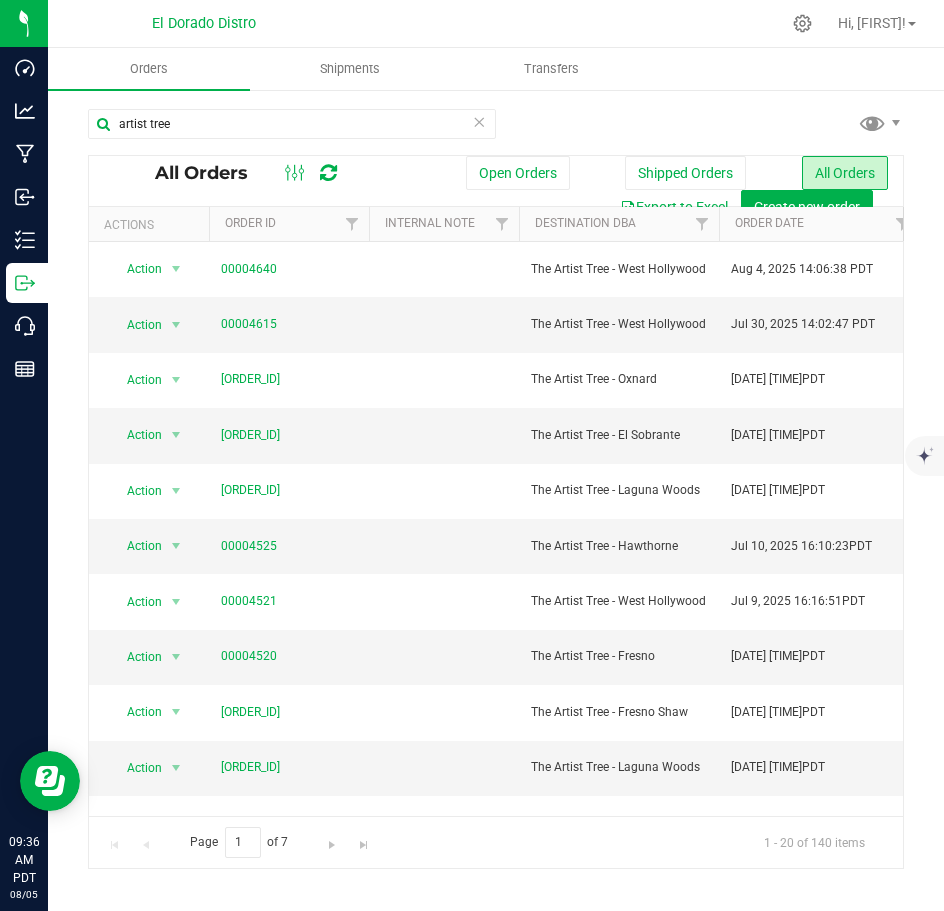 type 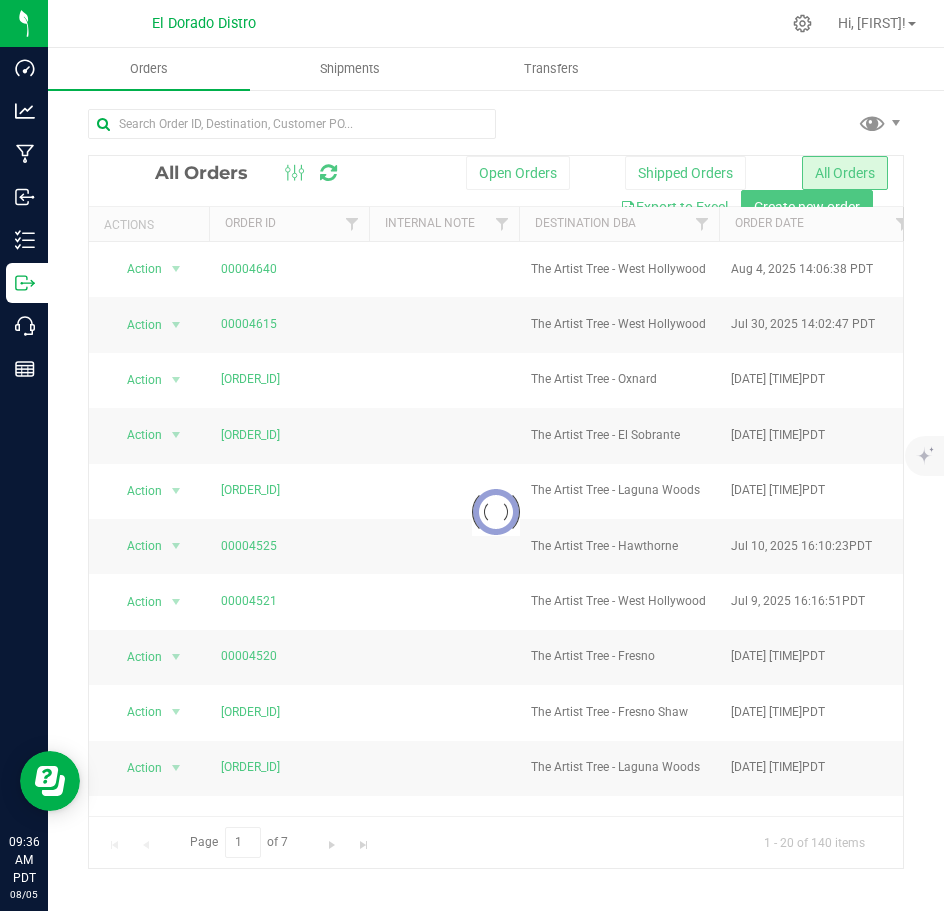 click at bounding box center [496, 512] 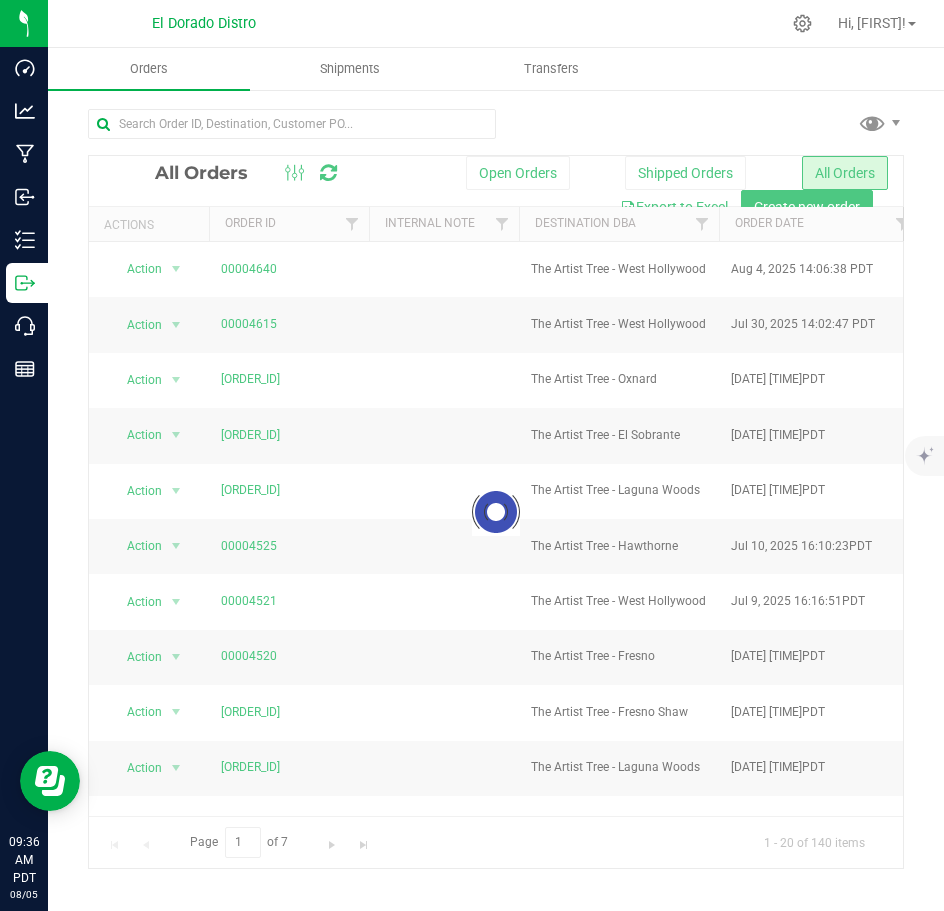 click at bounding box center (496, 512) 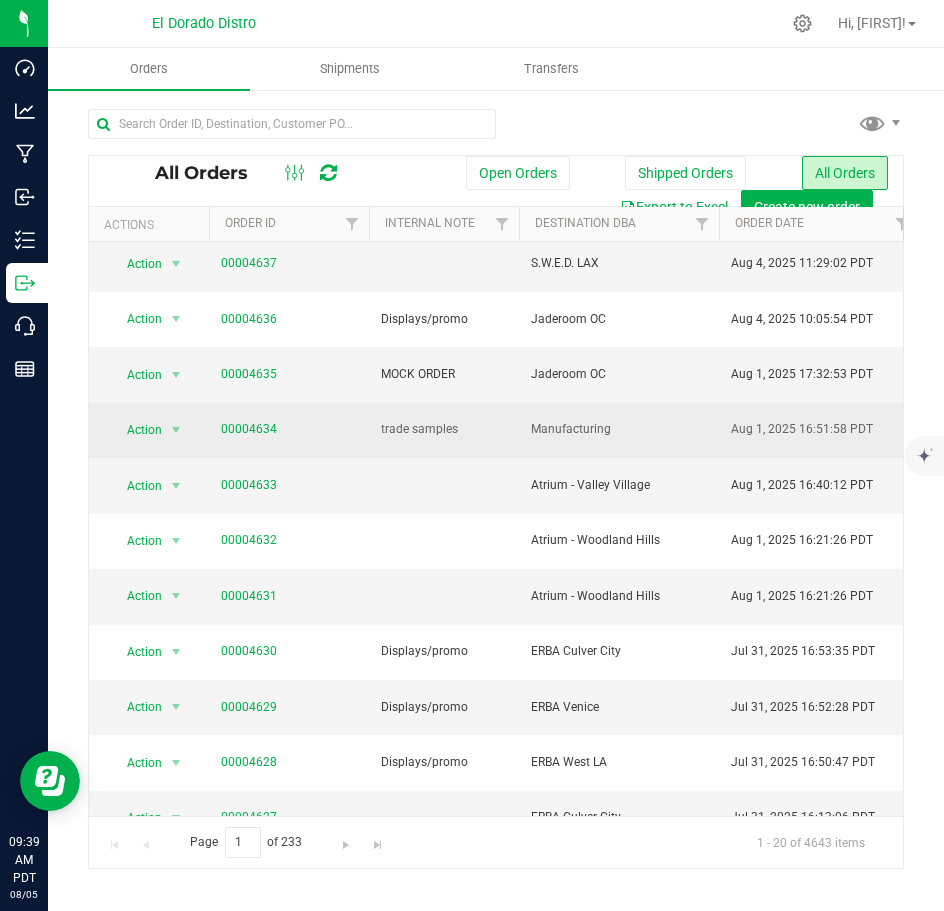 scroll, scrollTop: 533, scrollLeft: 0, axis: vertical 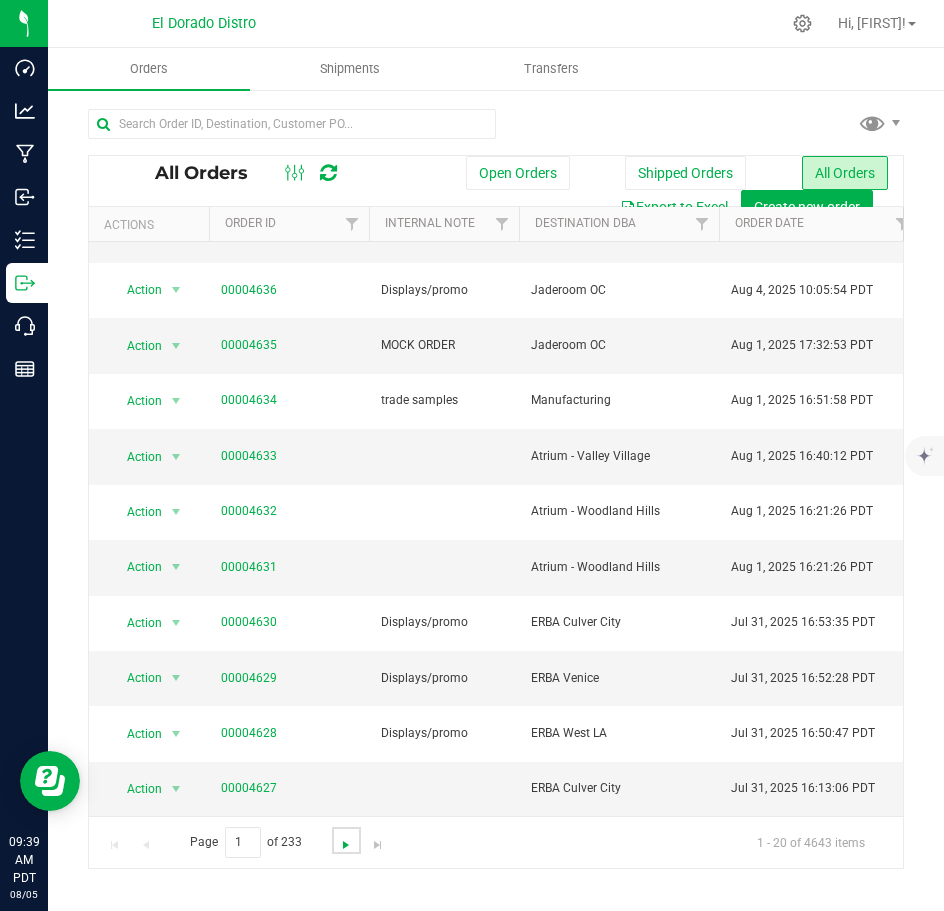 click at bounding box center (346, 845) 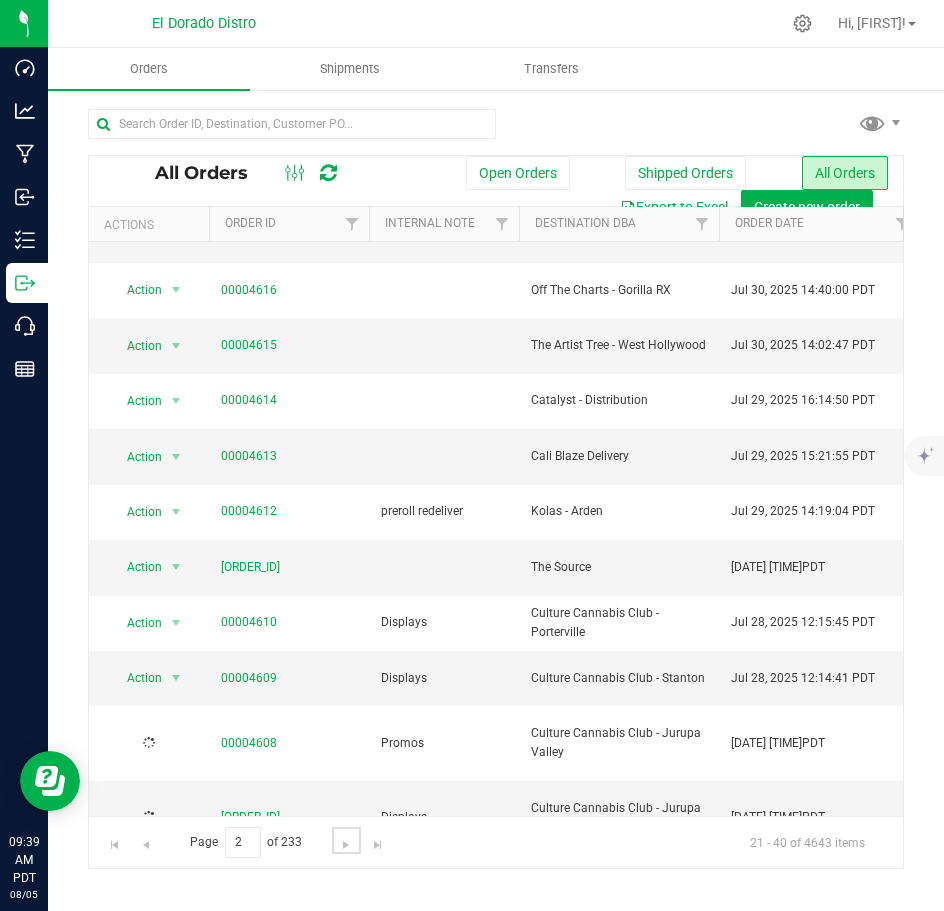 scroll, scrollTop: 0, scrollLeft: 0, axis: both 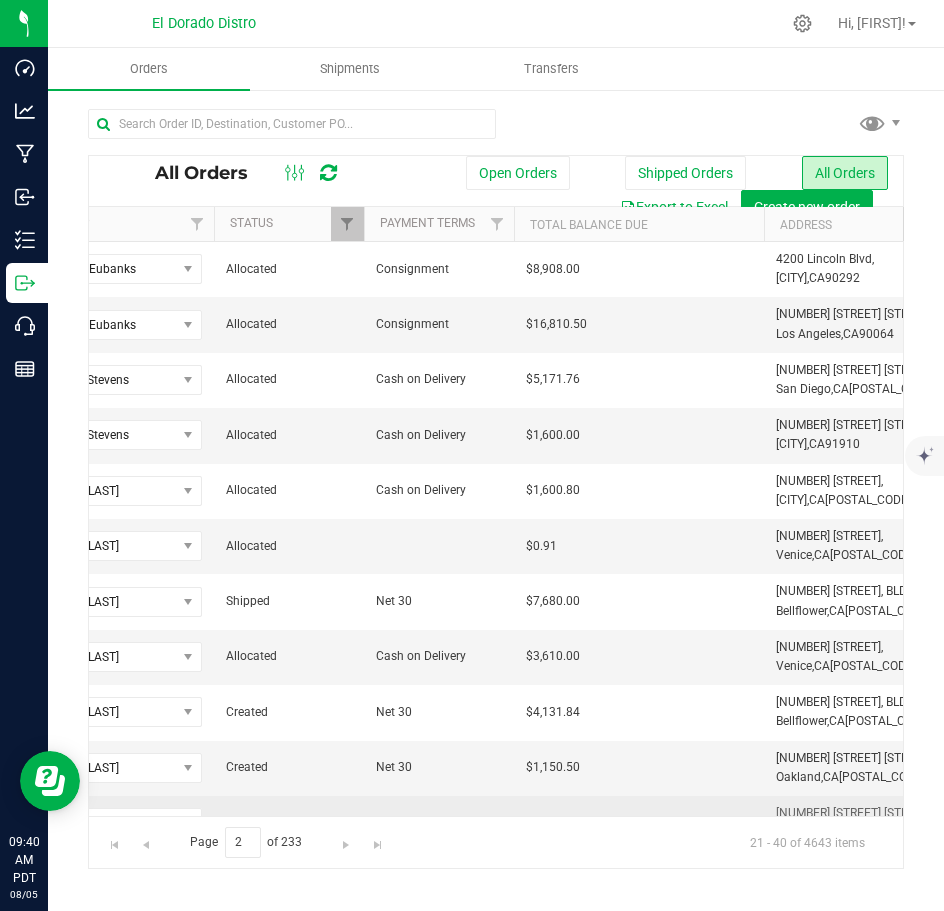 drag, startPoint x: 348, startPoint y: 816, endPoint x: 334, endPoint y: 799, distance: 22.022715 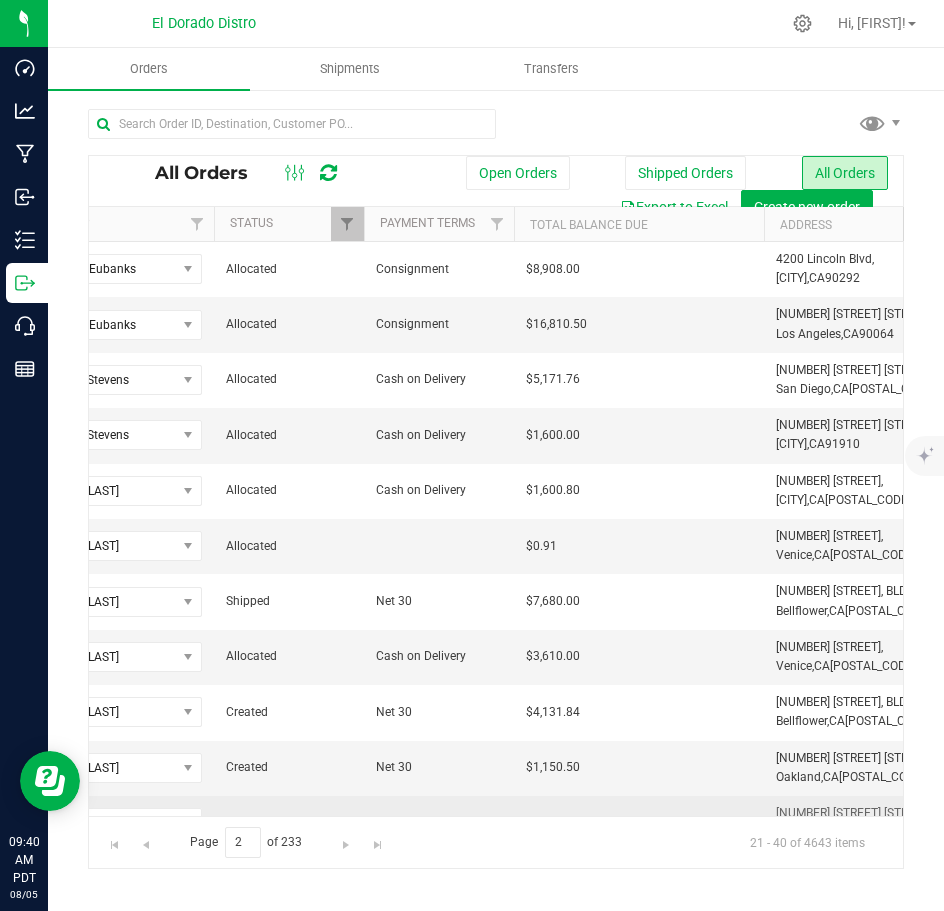 click on "All Orders
Open Orders
Shipped Orders
All Orders
Export to Excel
Create new order
Actions Order ID Internal Note Destination DBA Order Date Delivery Date Sales Rep Status Payment Terms Total Balance Due Address Total Price Payment Status Invoice Date Ordered qty Total Orderlines Approved? Transfer Type Total Packages Destination Origin Type City
Action" at bounding box center [496, 512] 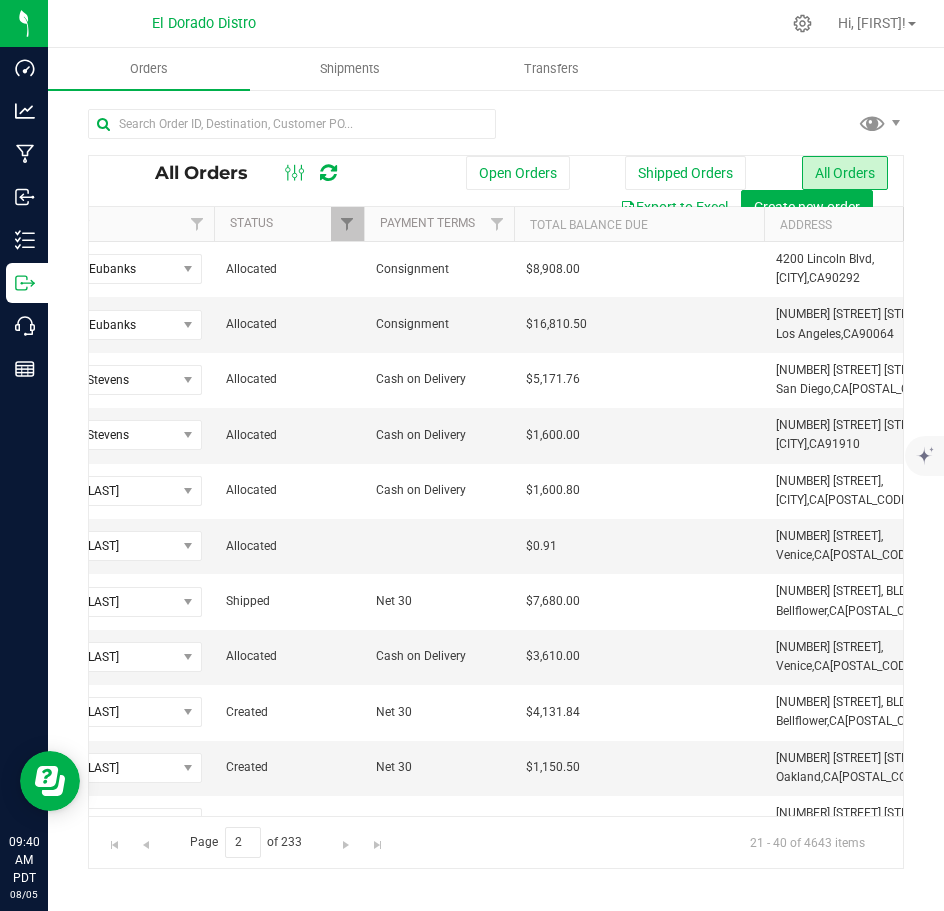 scroll, scrollTop: 0, scrollLeft: 1007, axis: horizontal 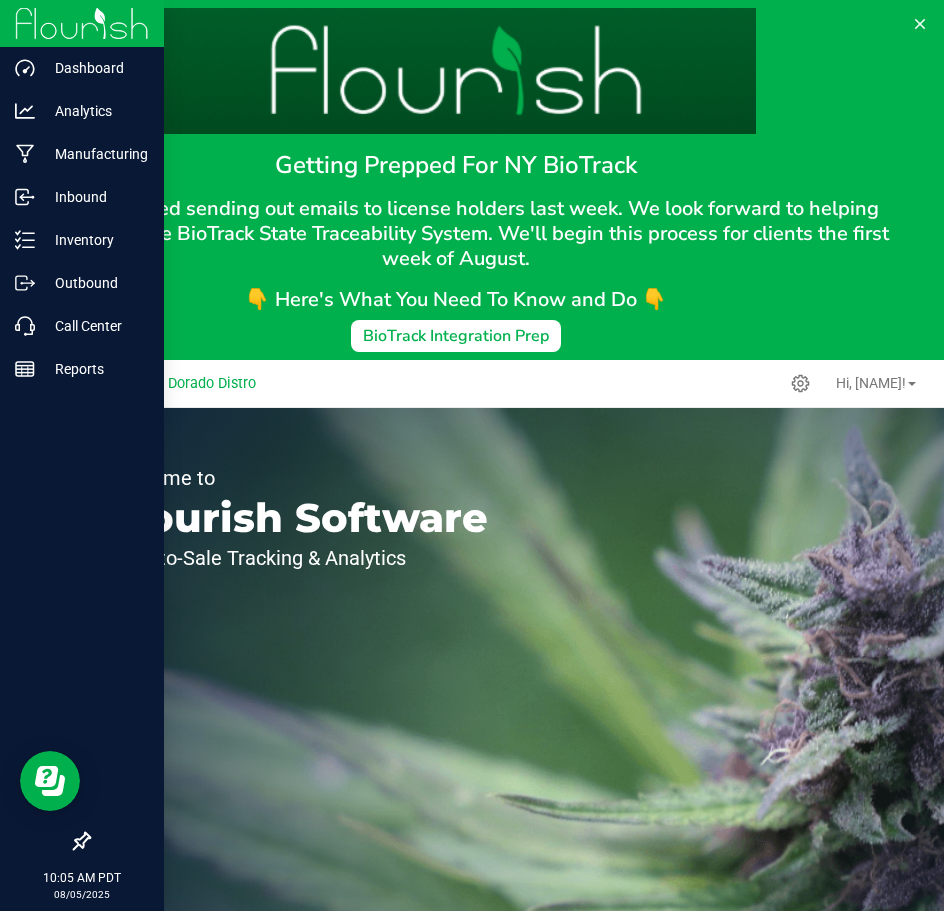 drag, startPoint x: 35, startPoint y: 665, endPoint x: 35, endPoint y: 652, distance: 13 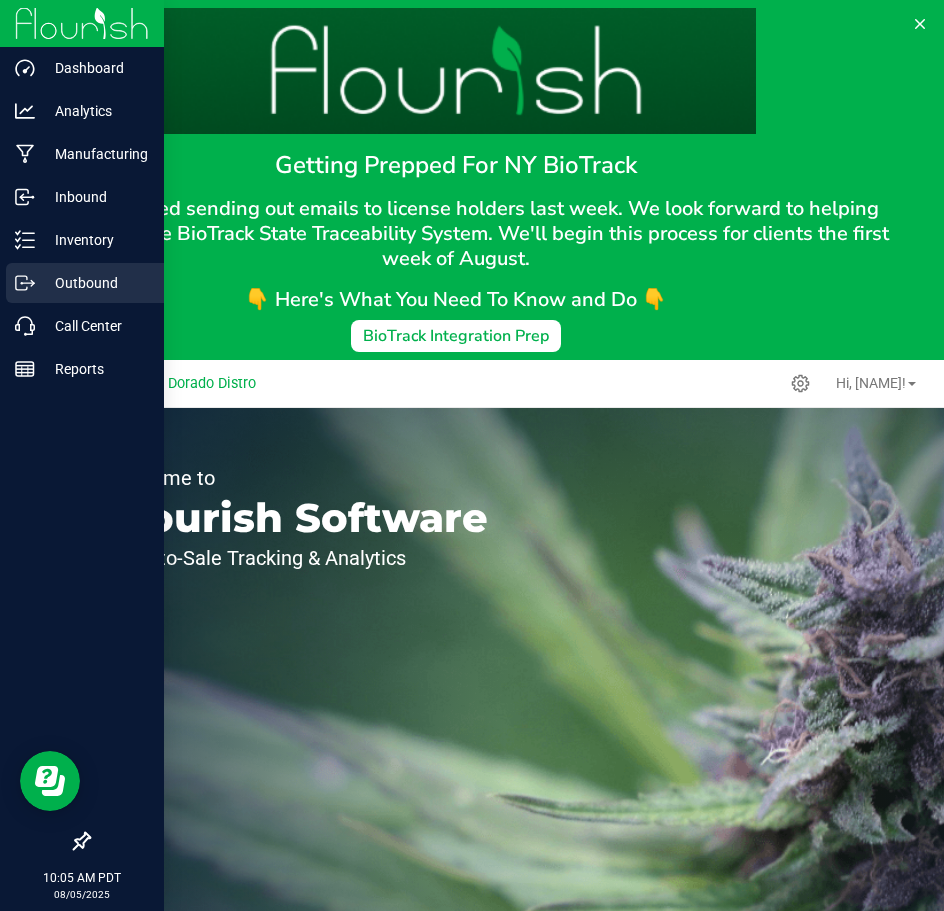 click on "Outbound" at bounding box center (85, 283) 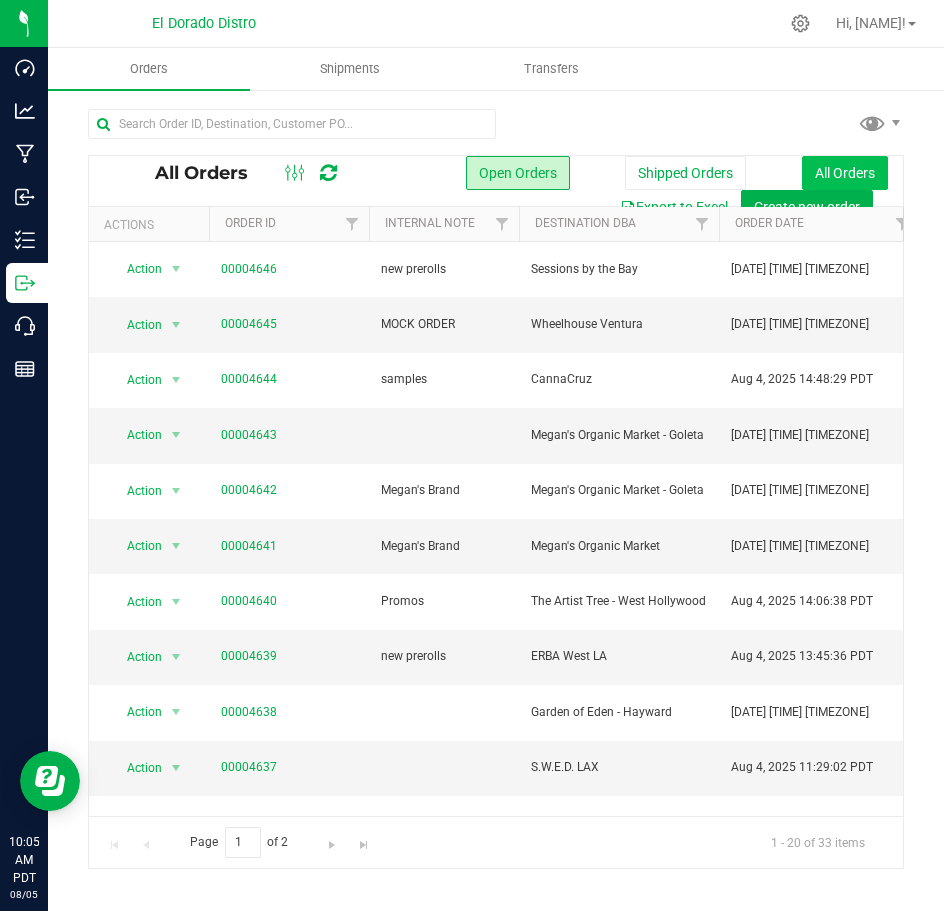click on "All Orders" at bounding box center (845, 173) 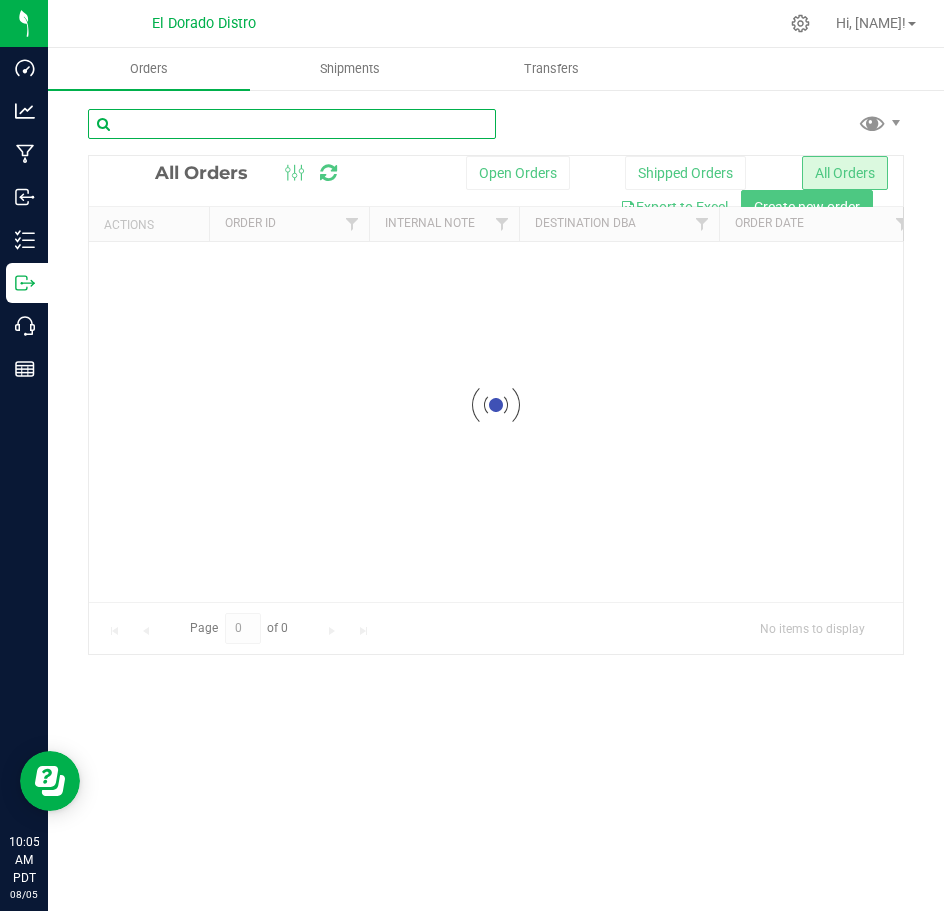 click at bounding box center (292, 124) 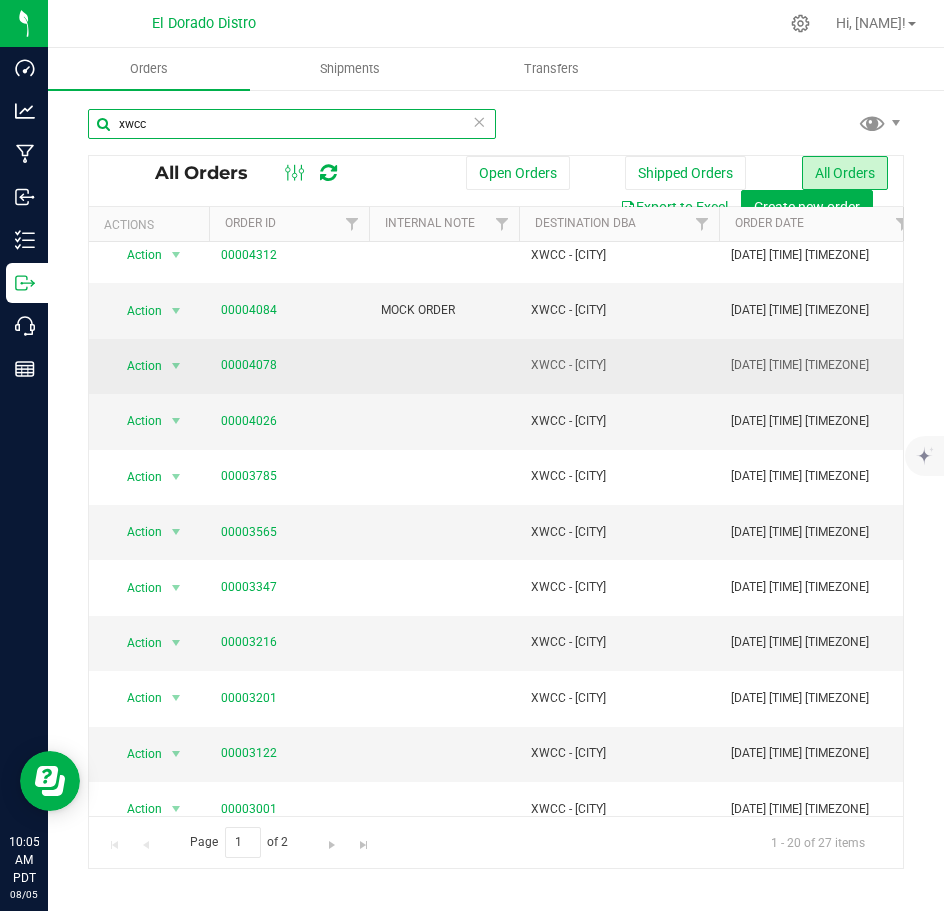 scroll, scrollTop: 0, scrollLeft: 0, axis: both 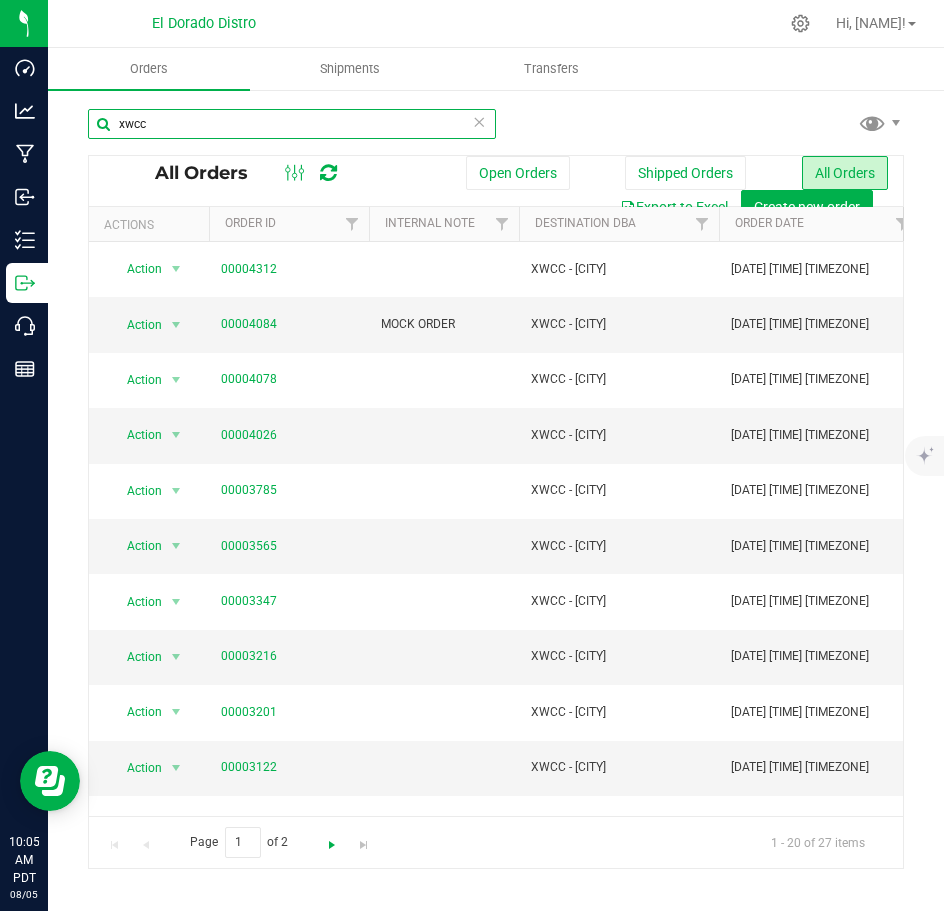 type on "xwcc" 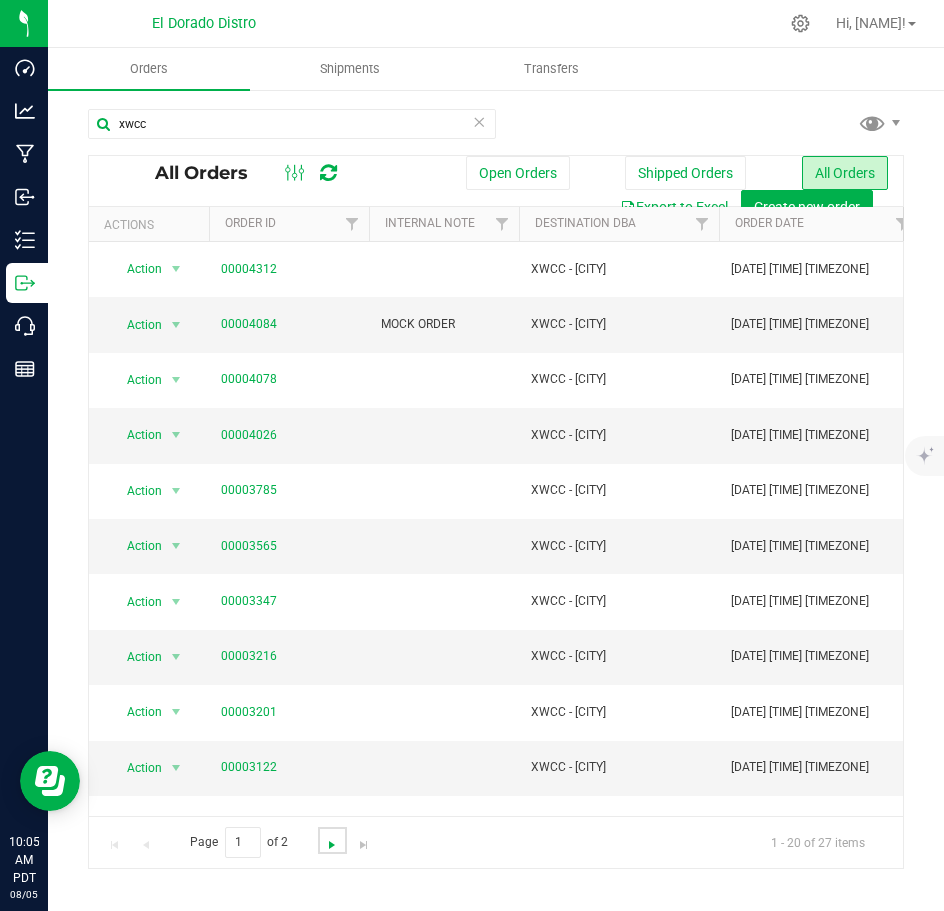 click at bounding box center (332, 845) 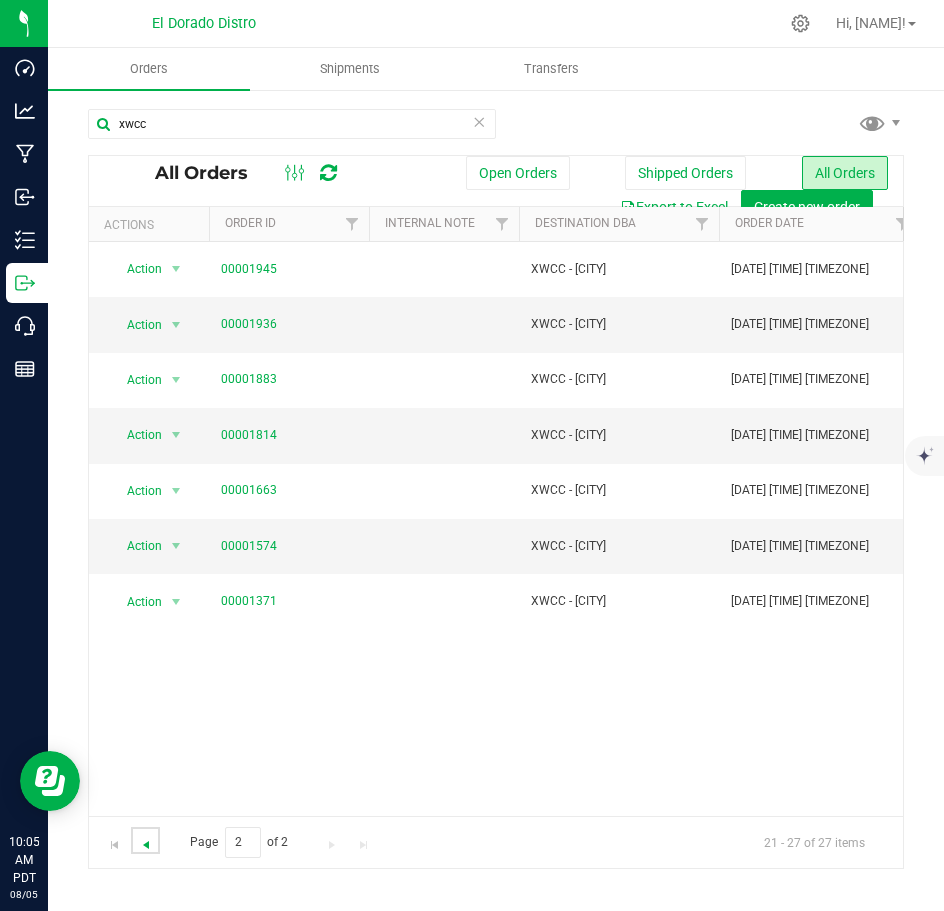 click at bounding box center (146, 845) 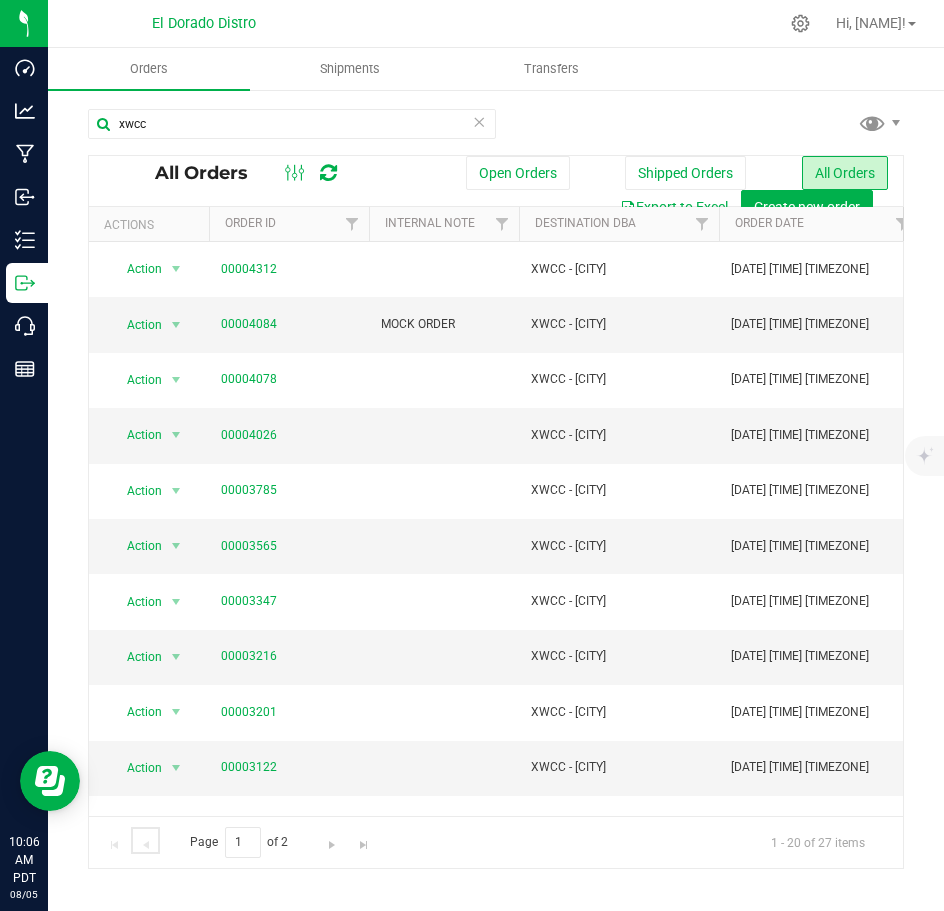 scroll, scrollTop: 0, scrollLeft: 13, axis: horizontal 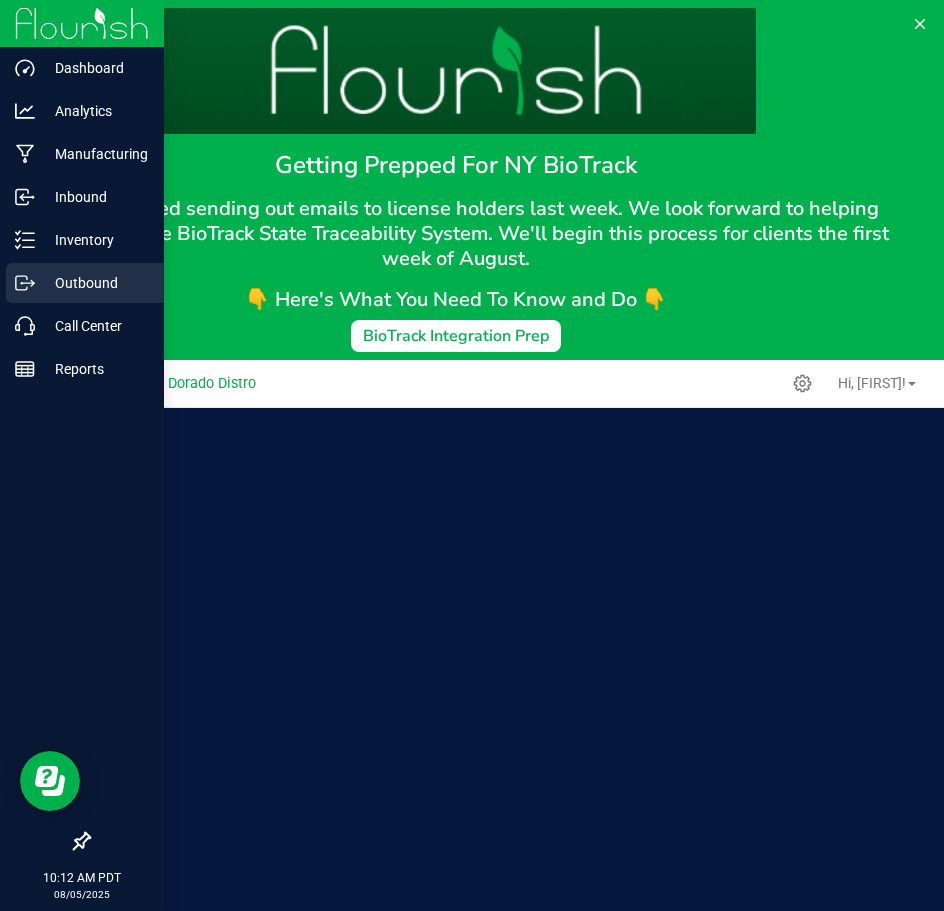 click on "Outbound" at bounding box center (95, 283) 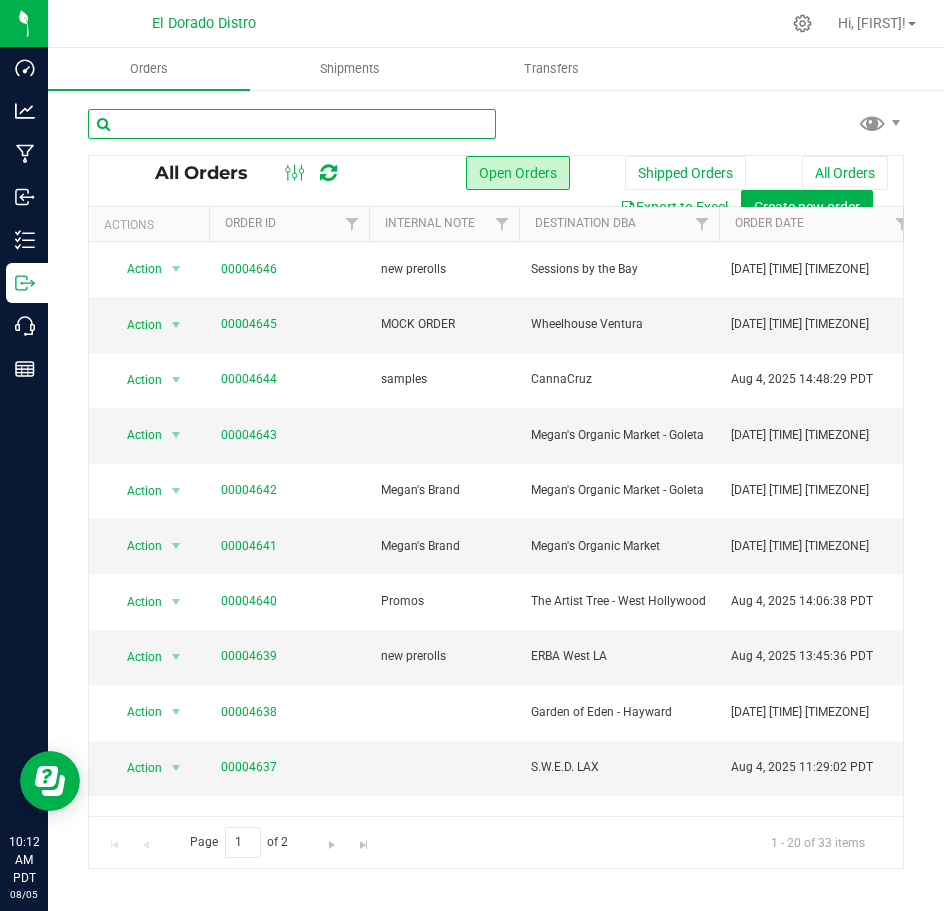 click at bounding box center (292, 124) 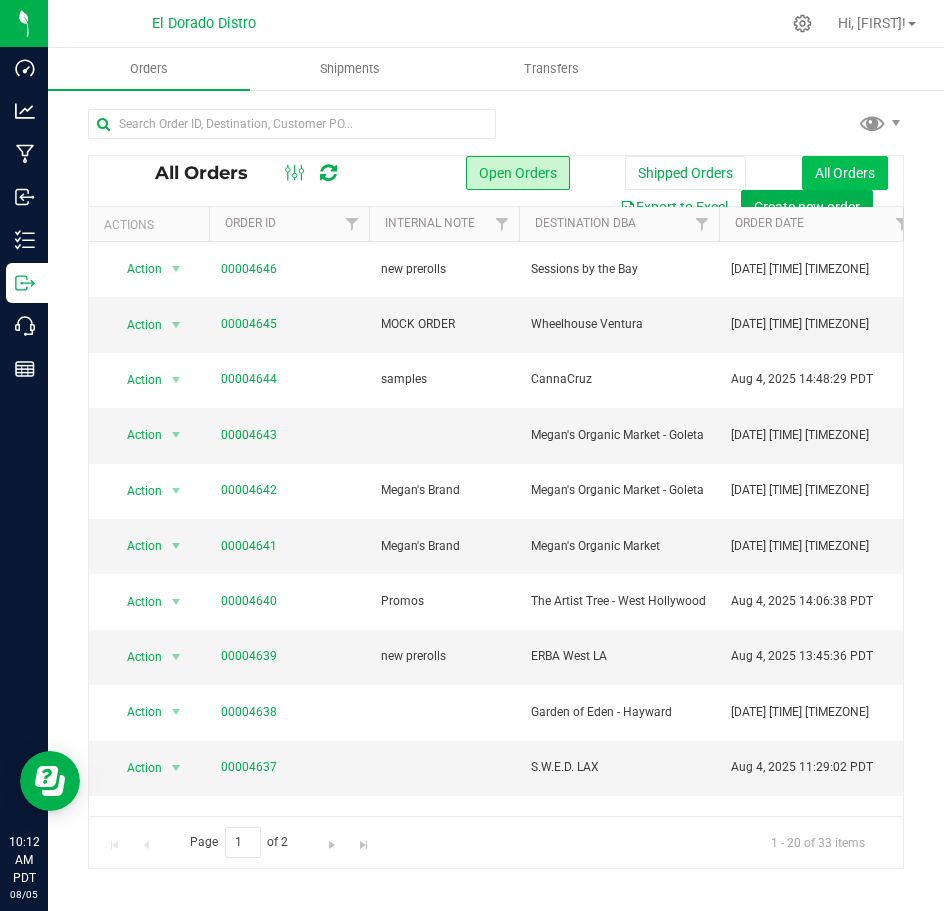 click on "All Orders" at bounding box center [845, 173] 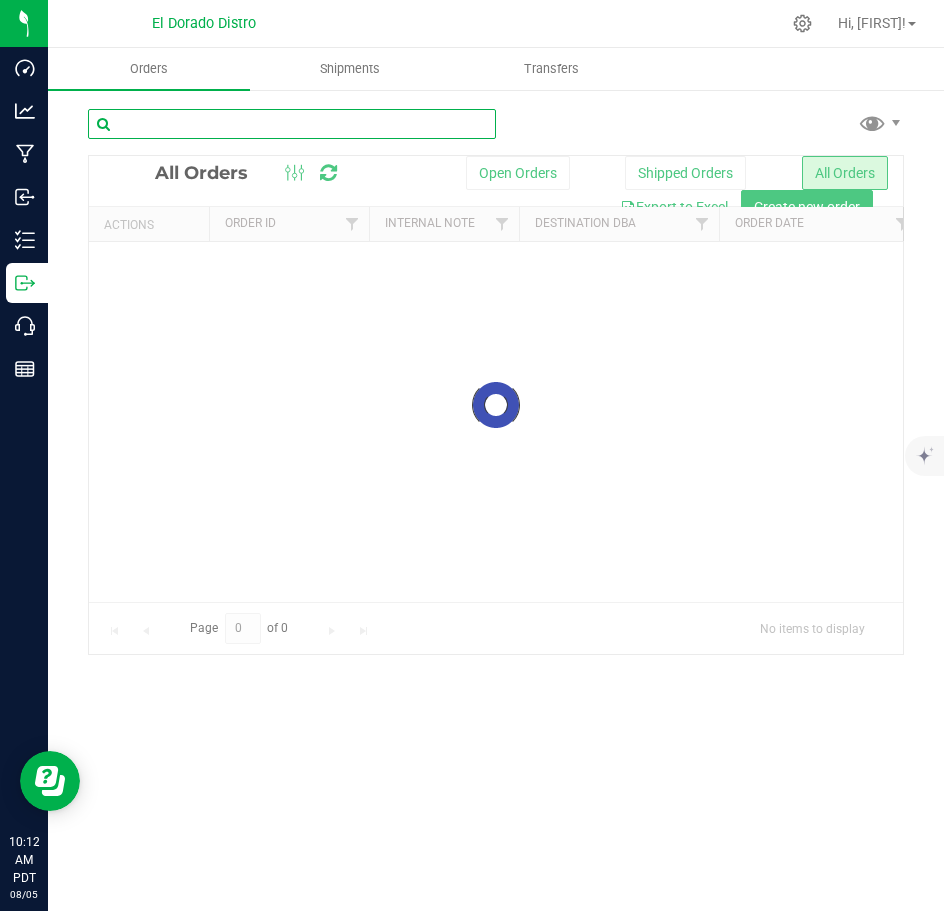 click at bounding box center [292, 124] 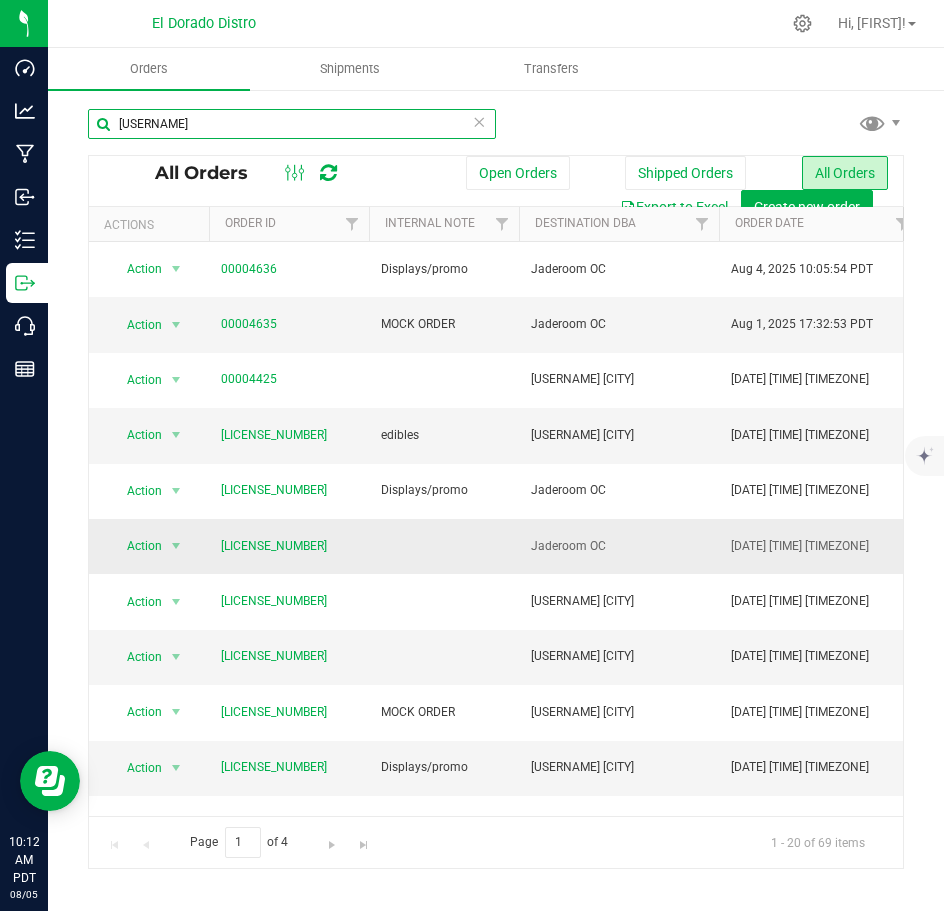 type on "[USERNAME]" 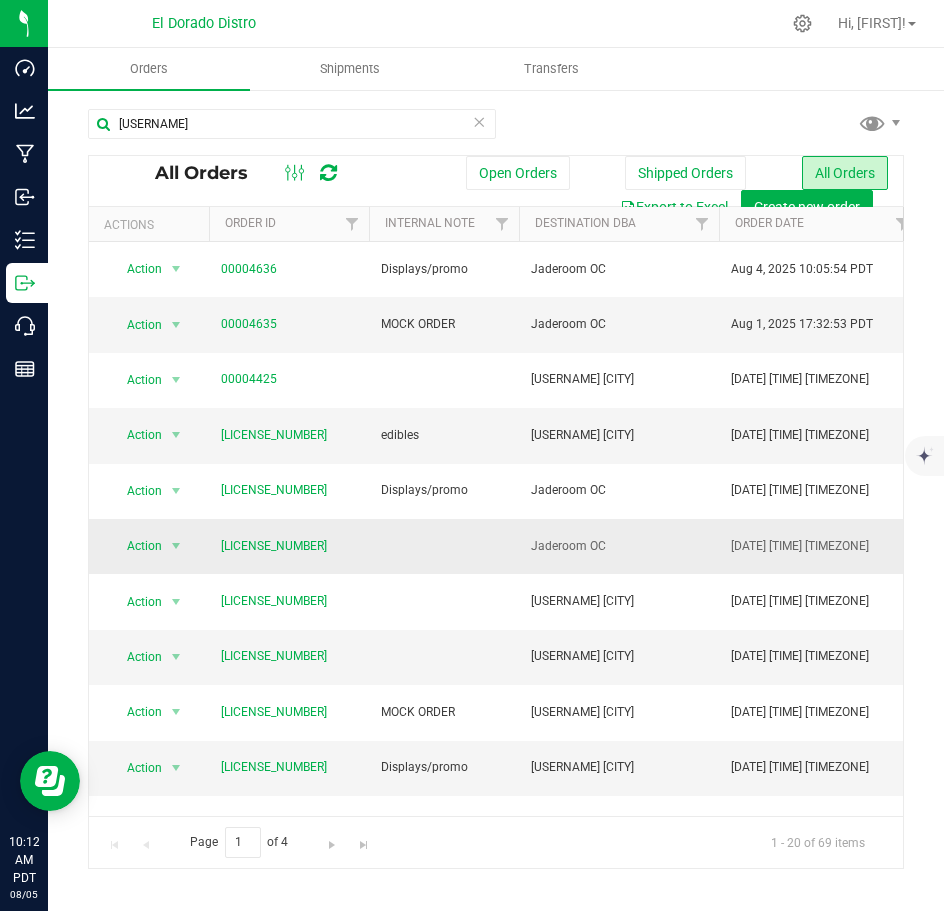 click on "Jaderoom OC" at bounding box center (619, 546) 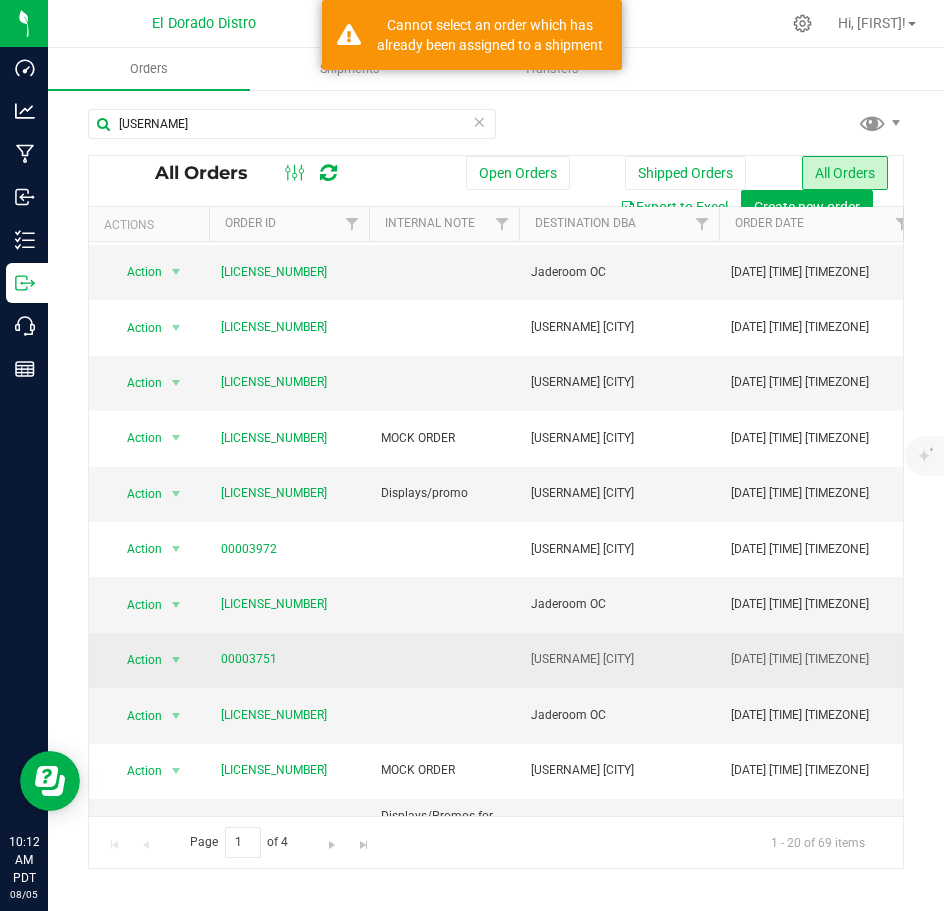 scroll, scrollTop: 336, scrollLeft: 0, axis: vertical 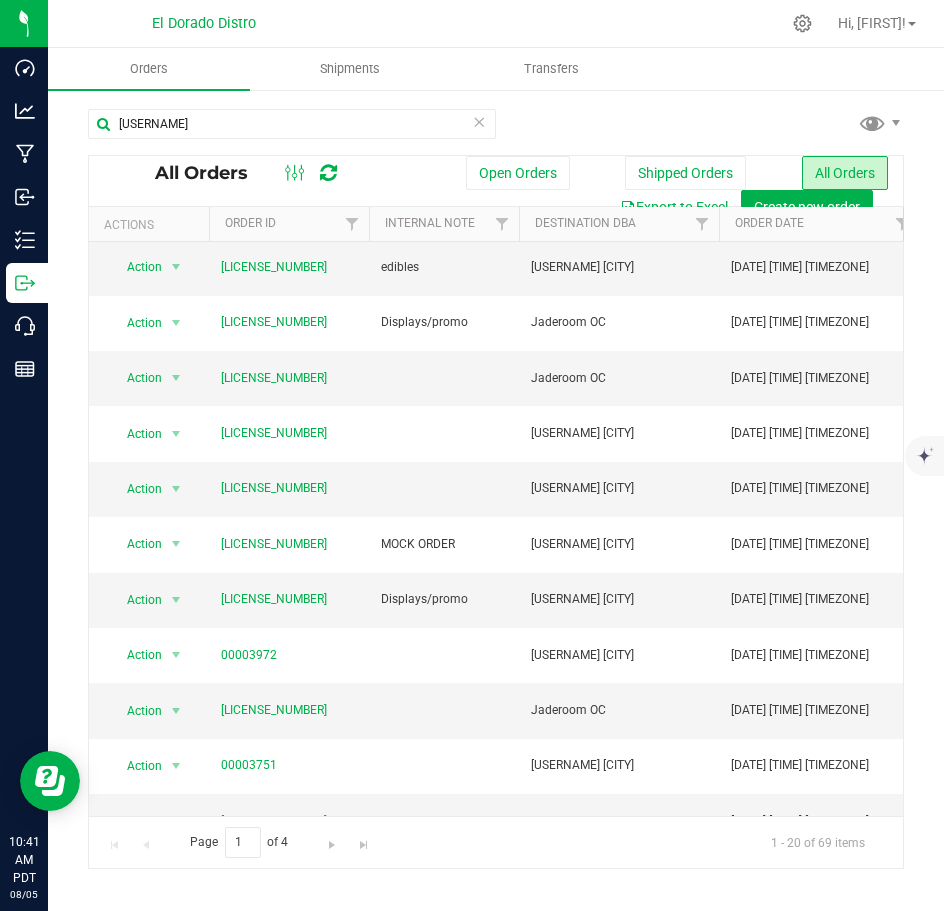 click at bounding box center [479, 121] 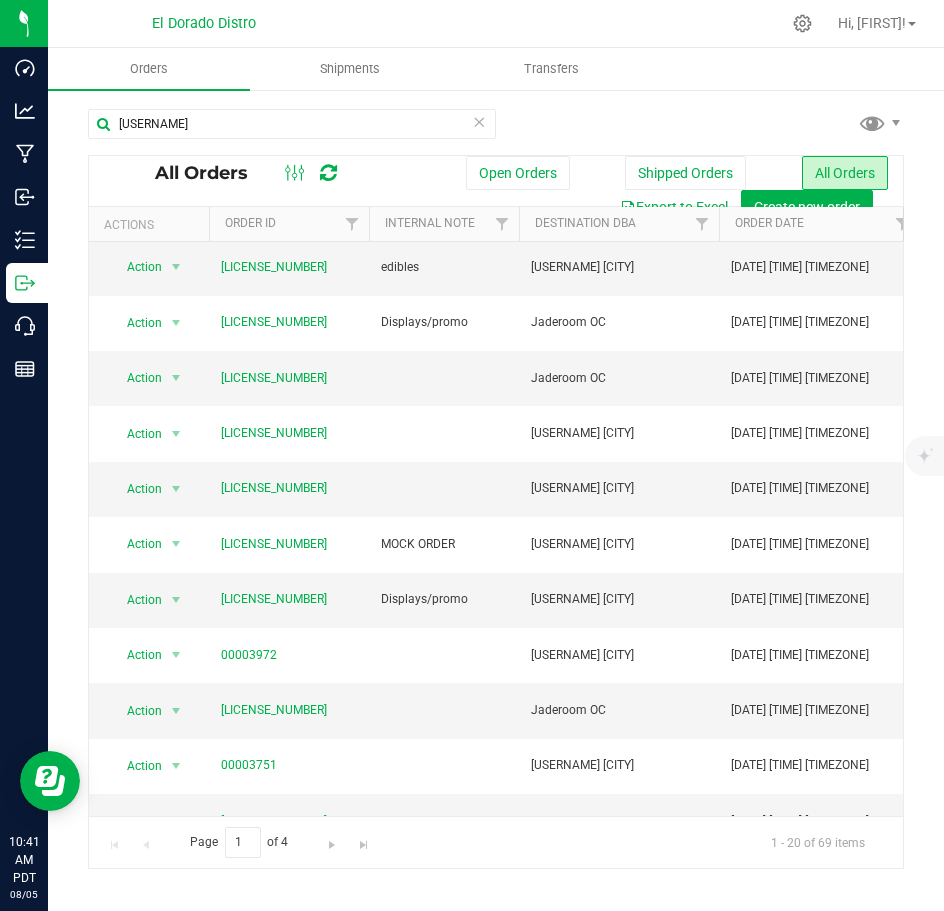 type 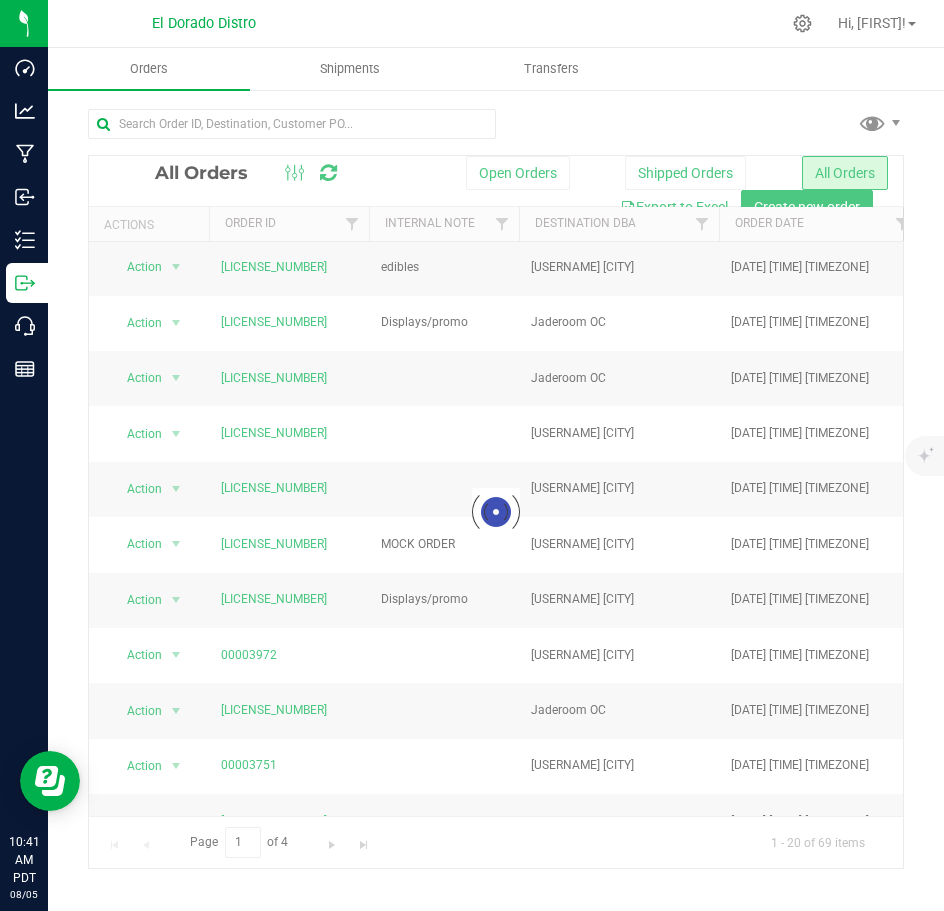 click at bounding box center (496, 512) 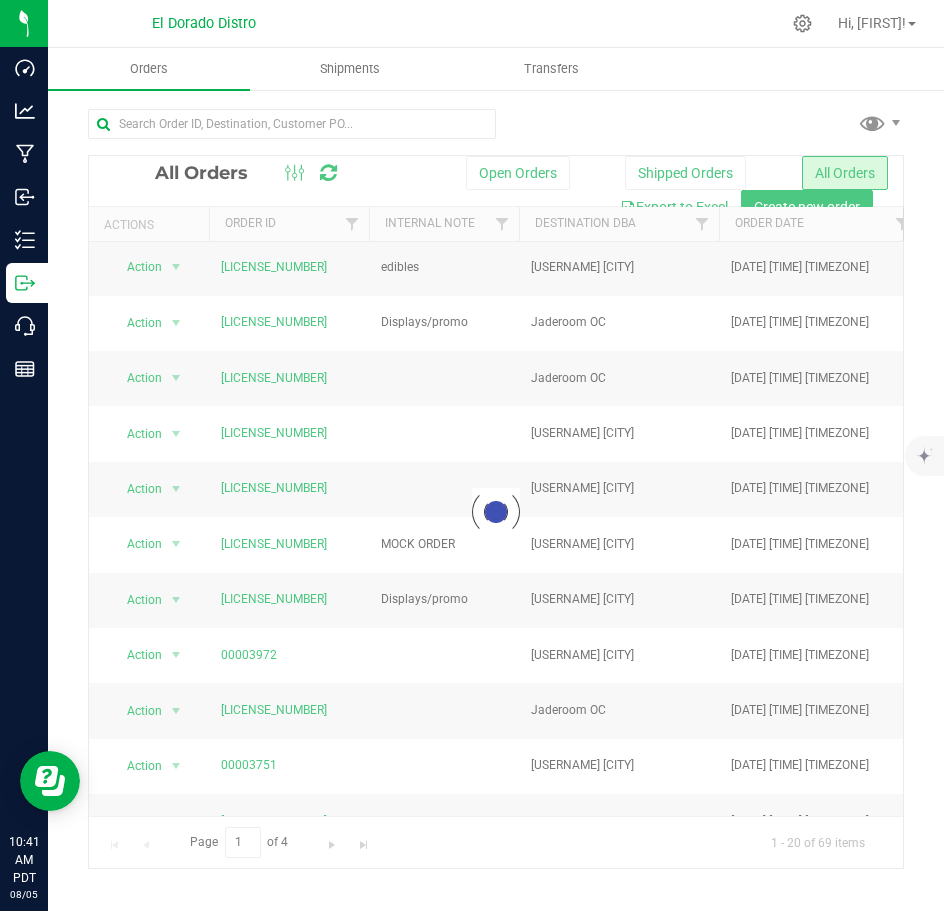 click at bounding box center (496, 512) 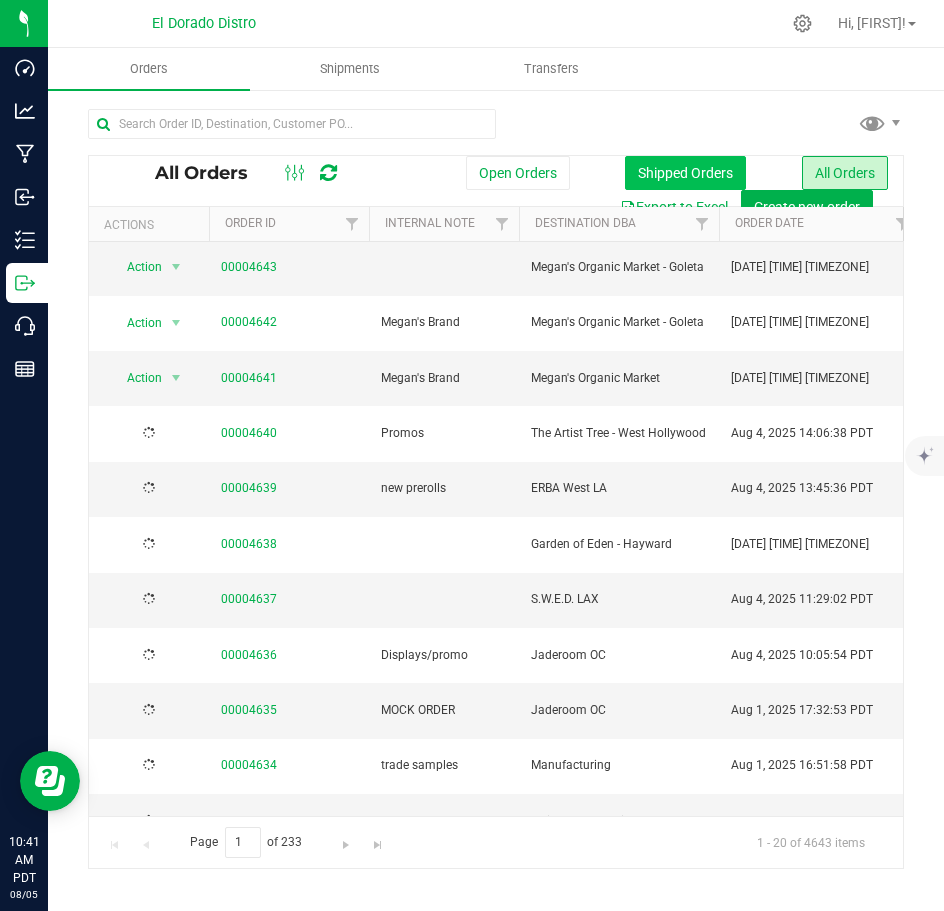 scroll, scrollTop: 0, scrollLeft: 0, axis: both 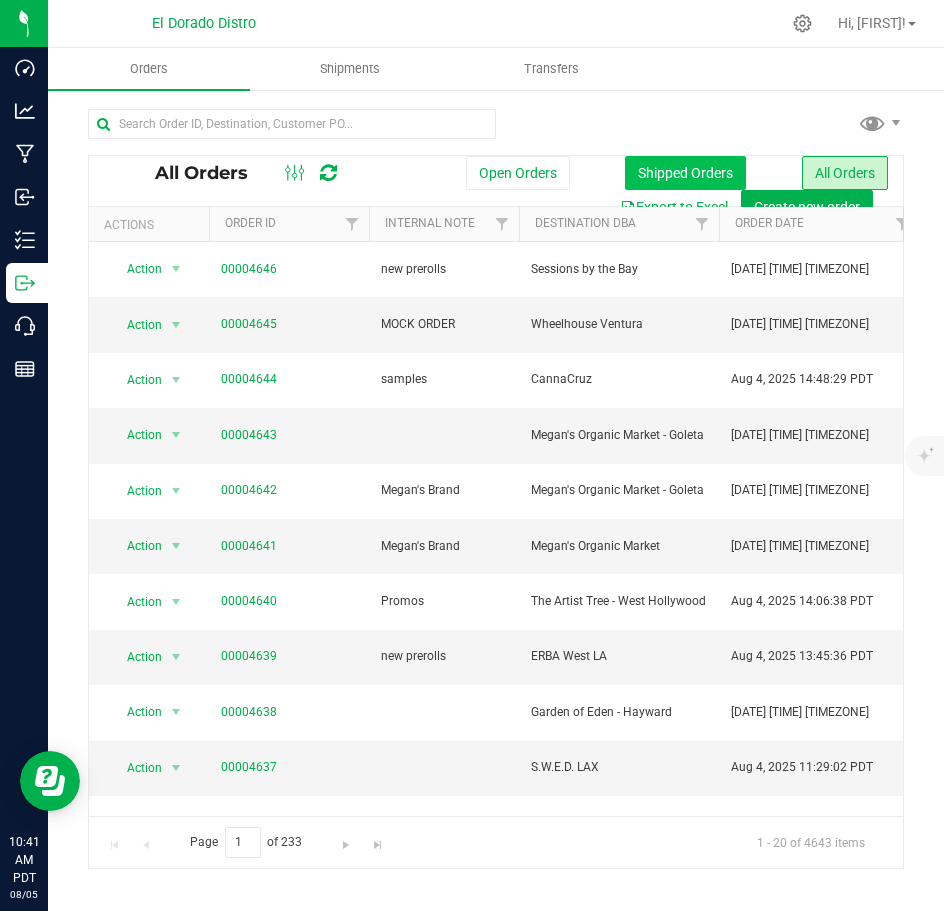 click on "Shipped Orders" at bounding box center (685, 173) 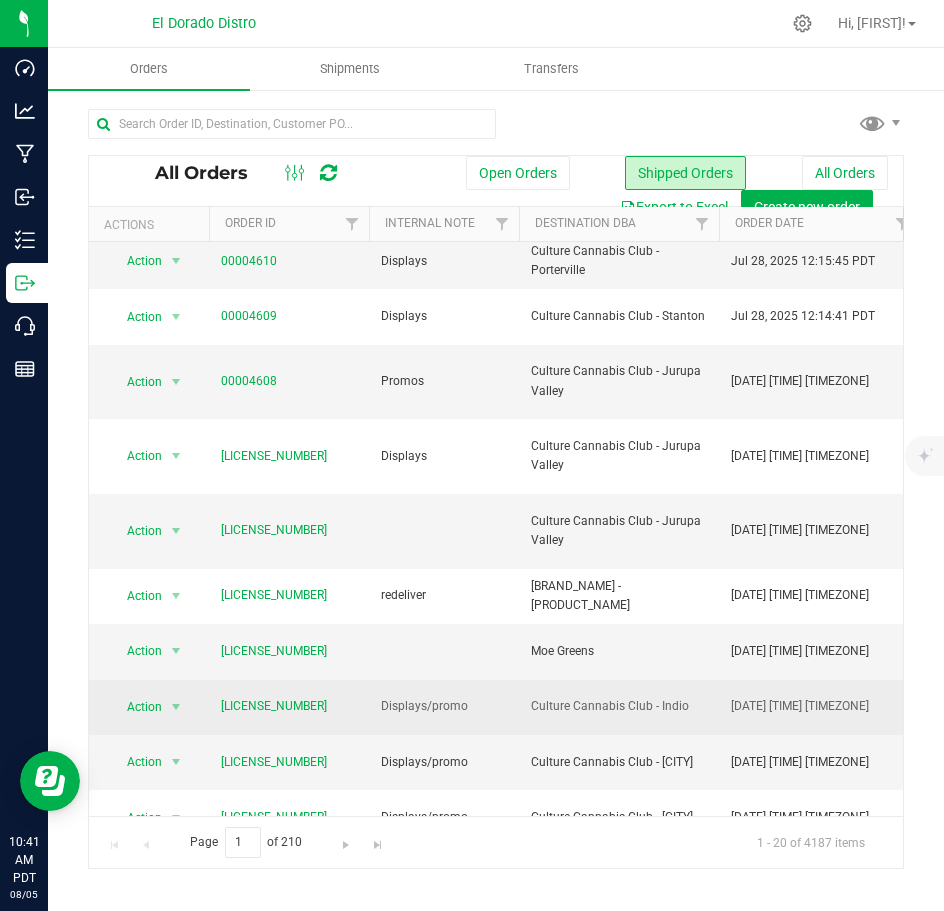 scroll, scrollTop: 336, scrollLeft: 0, axis: vertical 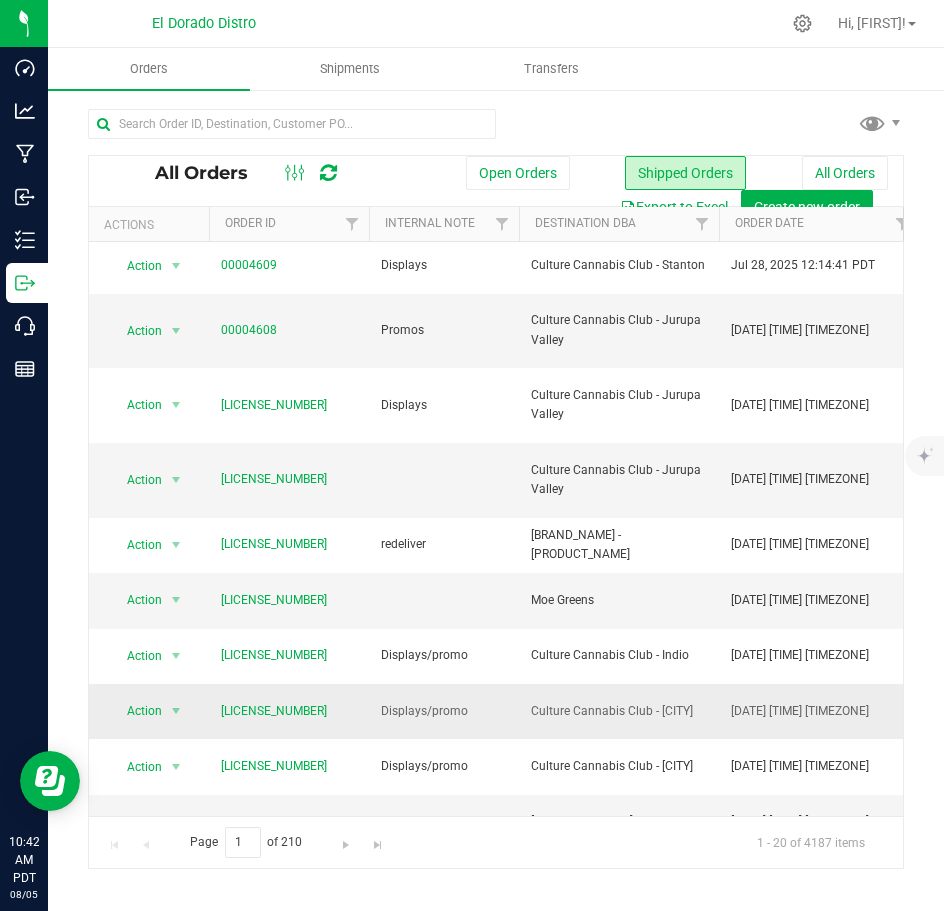 click on "Culture Cannabis Club - [CITY]" at bounding box center (619, 711) 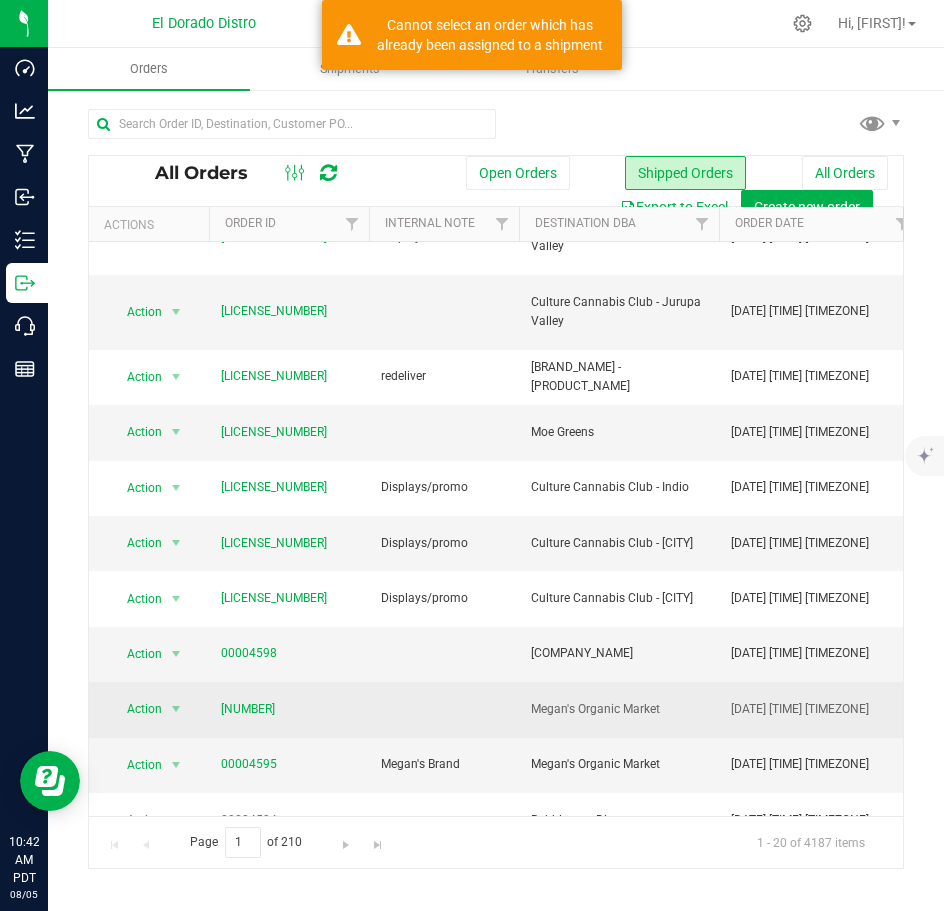 scroll, scrollTop: 588, scrollLeft: 0, axis: vertical 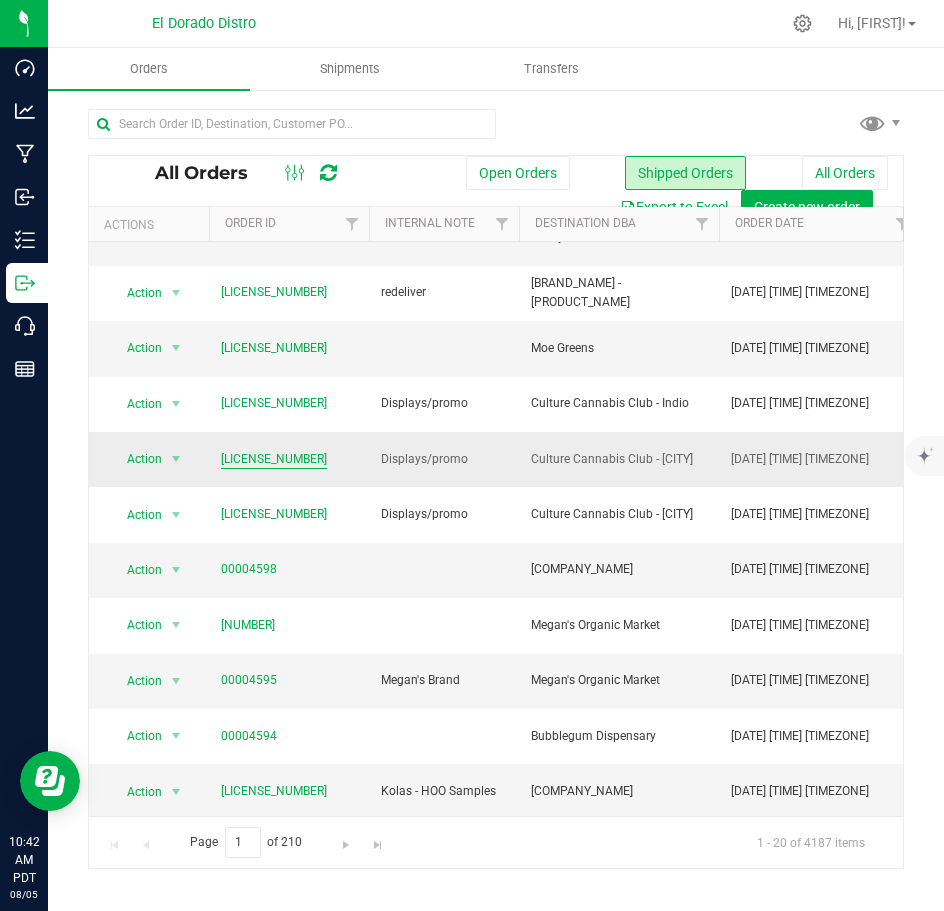 click on "[LICENSE_NUMBER]" at bounding box center [274, 459] 